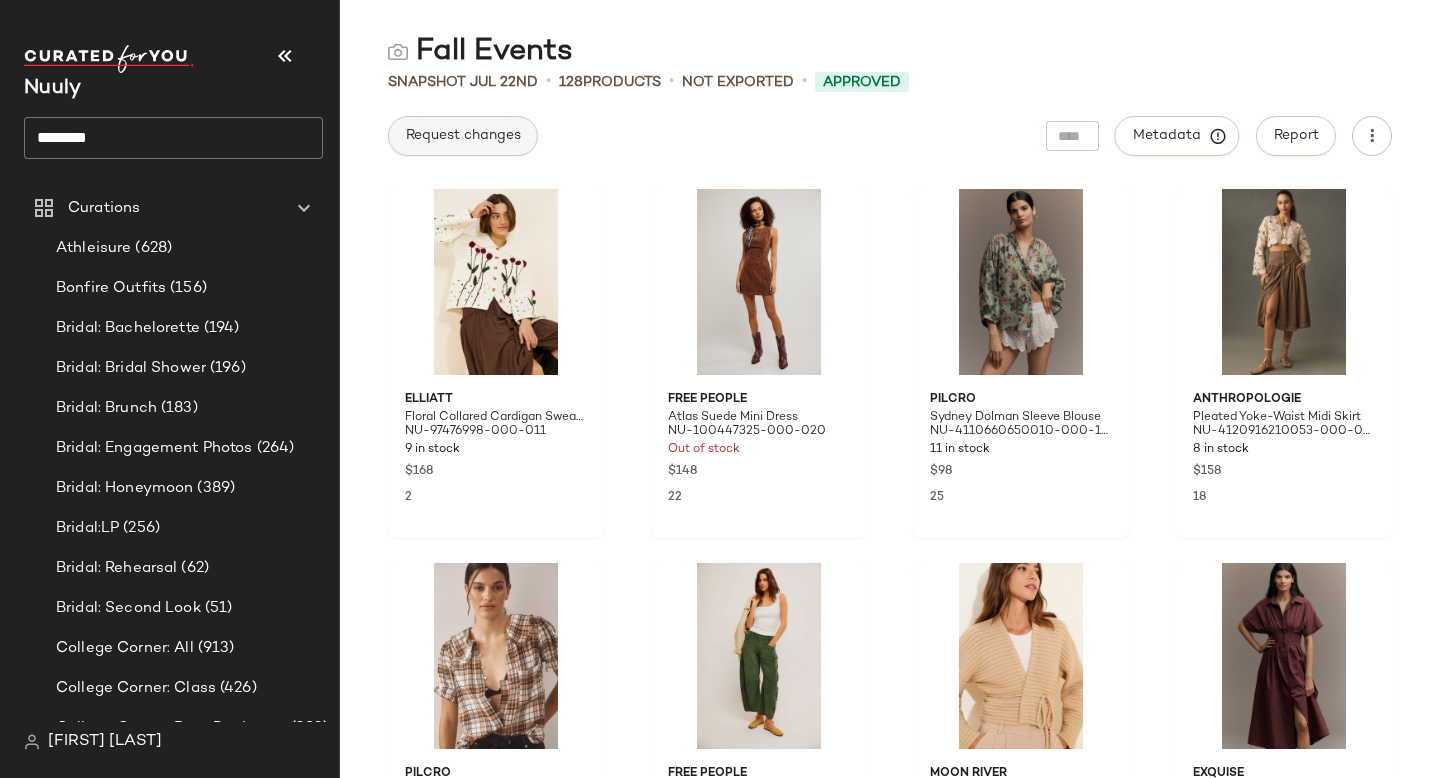 scroll, scrollTop: 0, scrollLeft: 0, axis: both 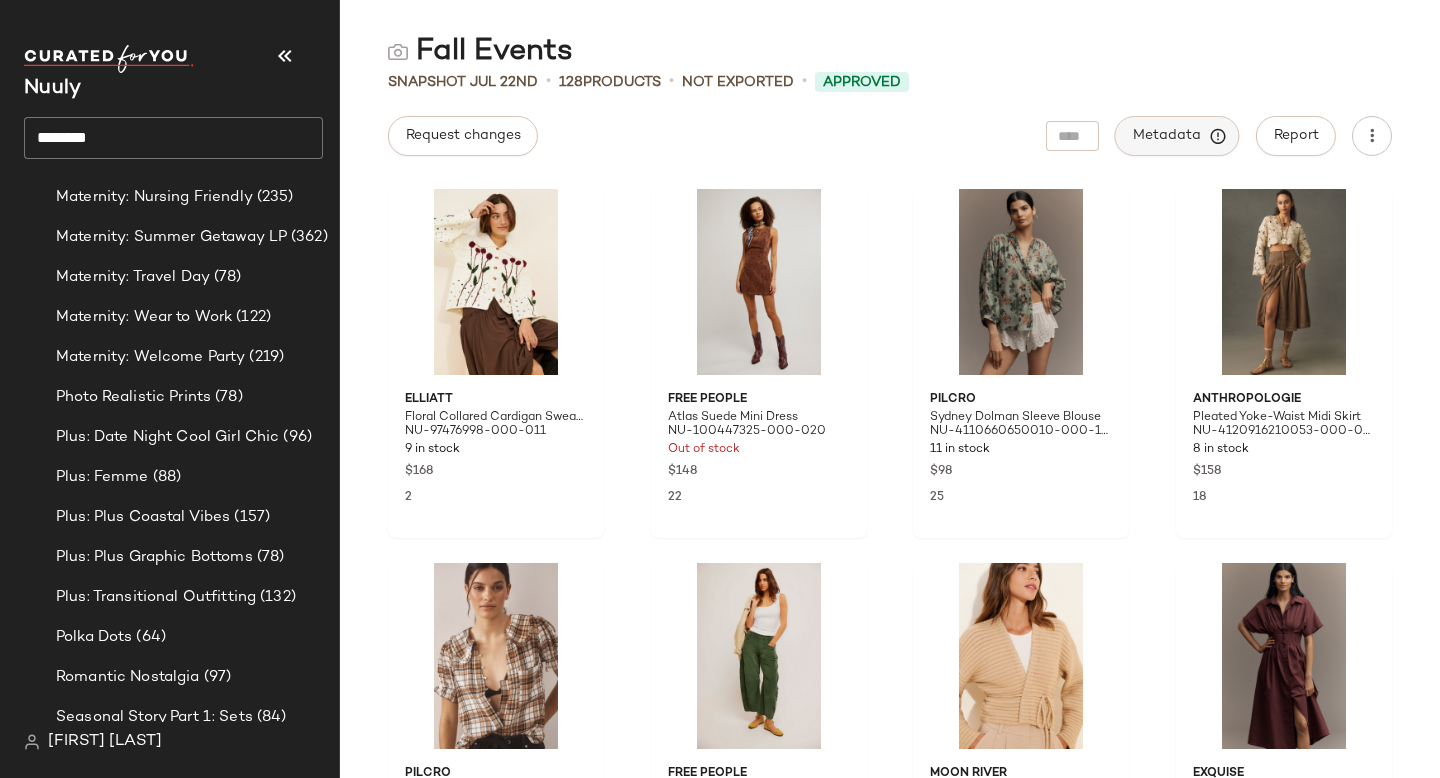 click on "Metadata" 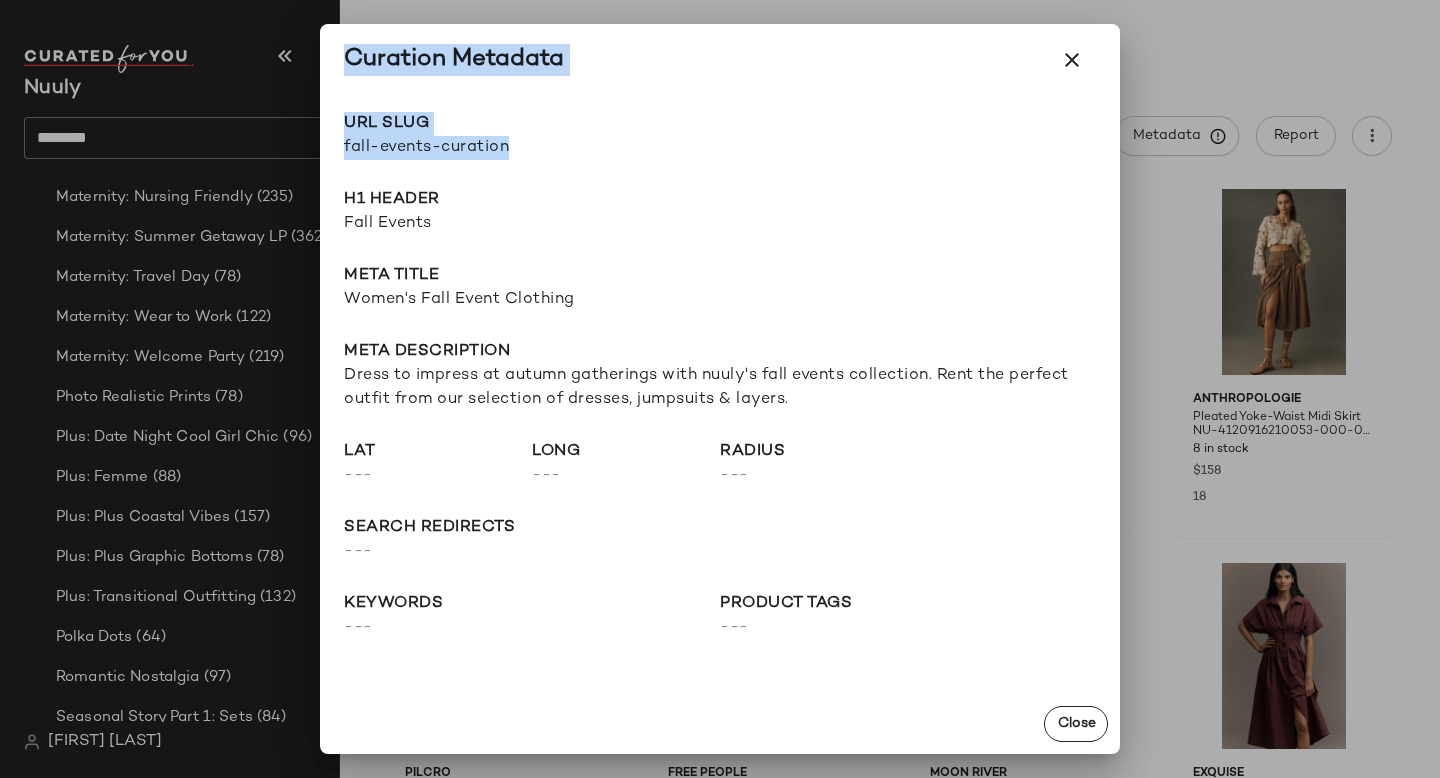 drag, startPoint x: 508, startPoint y: 148, endPoint x: 228, endPoint y: 145, distance: 280.01608 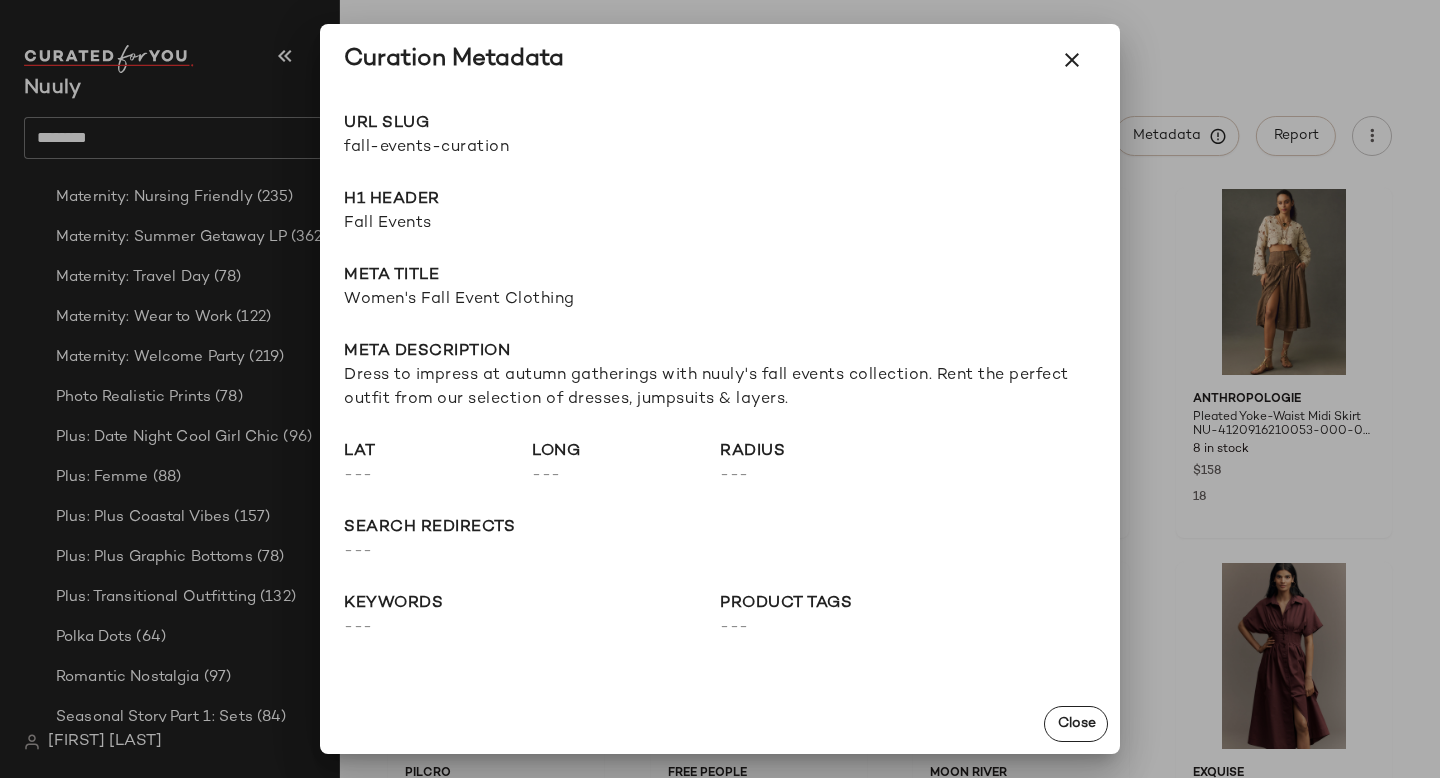click on "fall-events-curation" at bounding box center [532, 148] 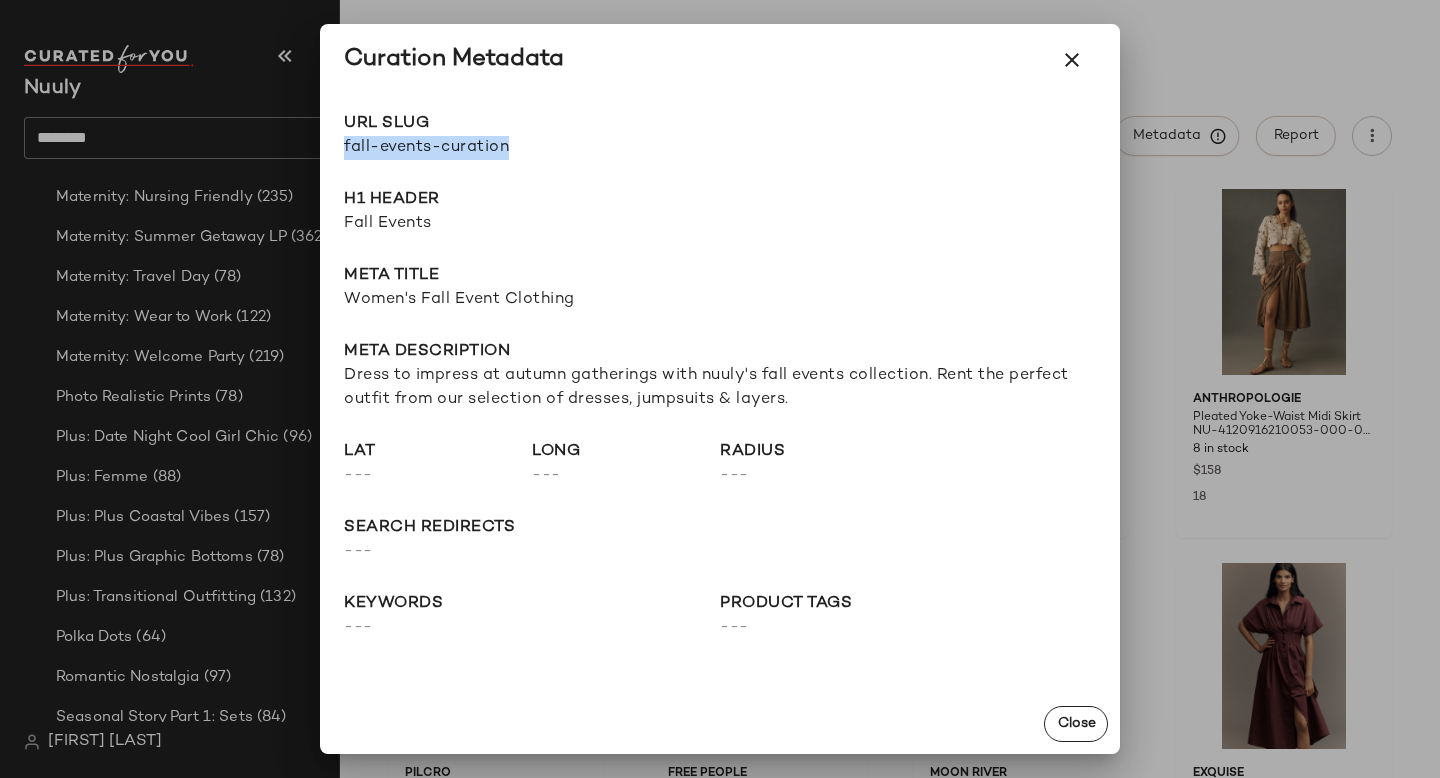 drag, startPoint x: 342, startPoint y: 145, endPoint x: 535, endPoint y: 148, distance: 193.02332 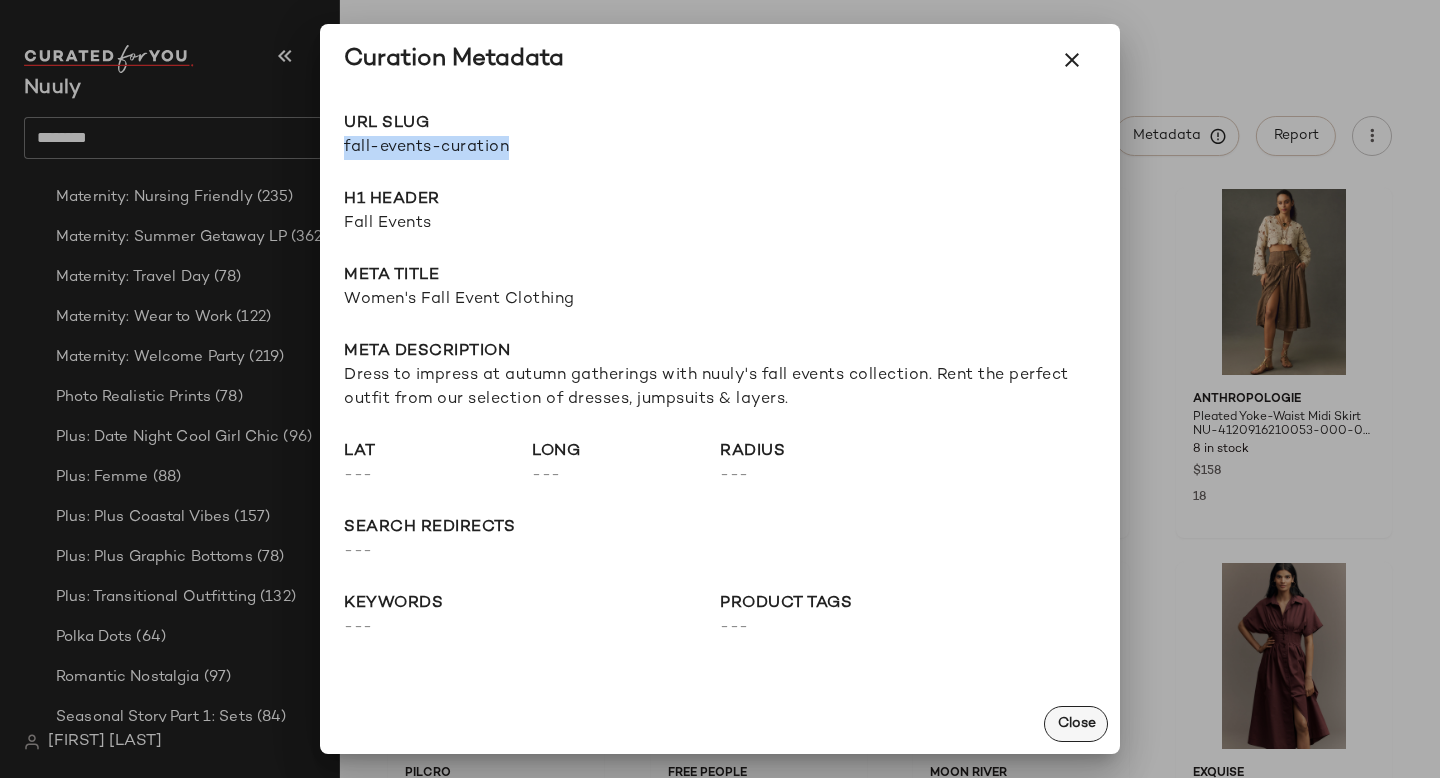 click on "Close" 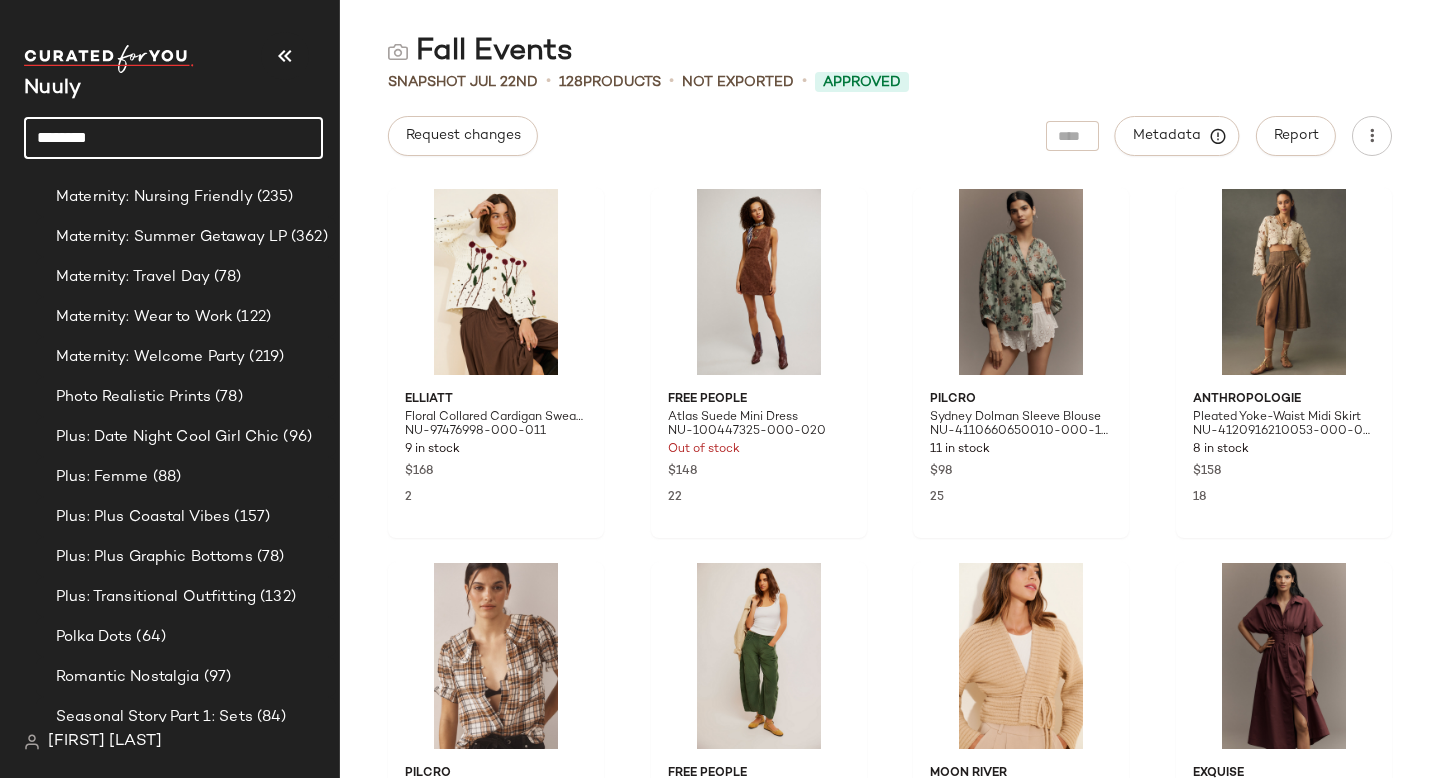 drag, startPoint x: 160, startPoint y: 125, endPoint x: 0, endPoint y: 126, distance: 160.00313 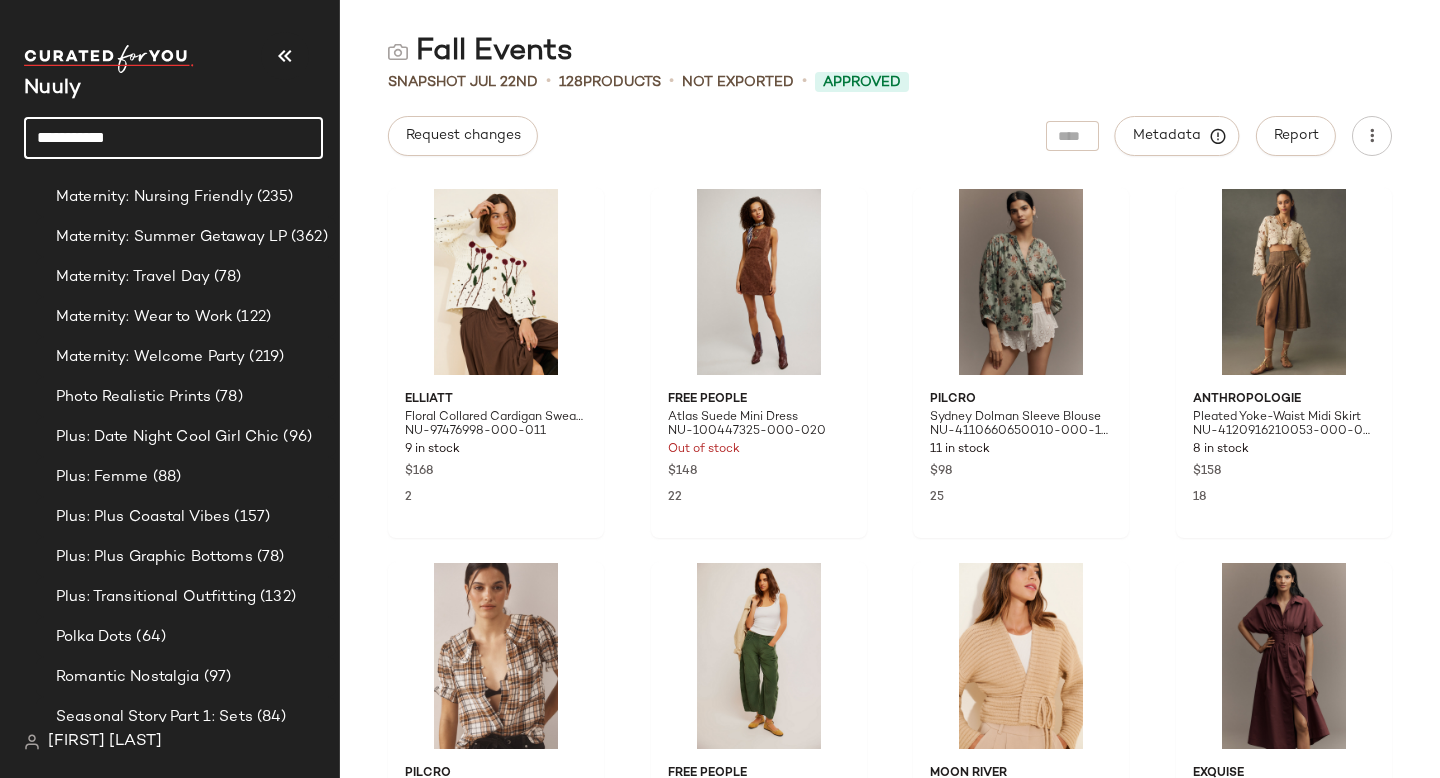 type on "**********" 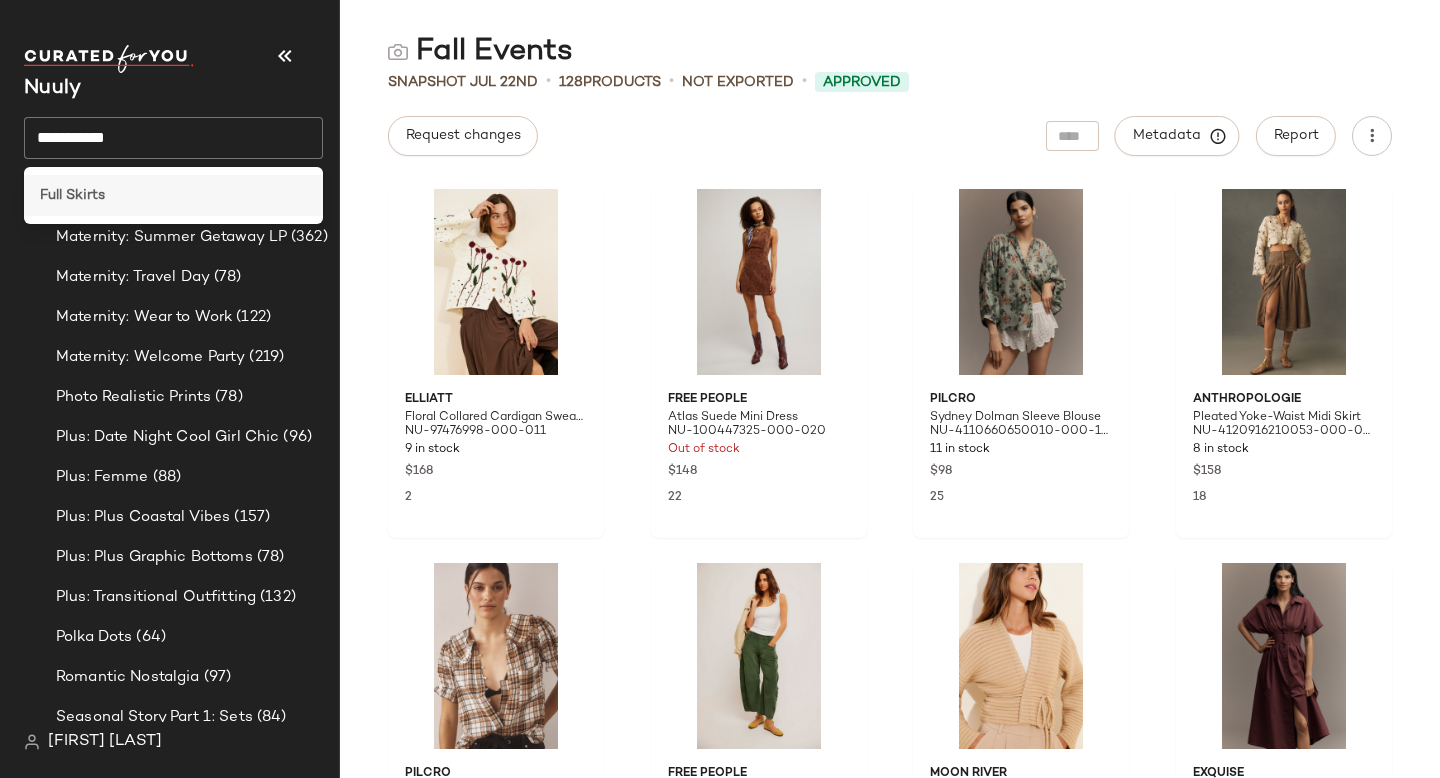 click on "Full Skirts" at bounding box center [72, 195] 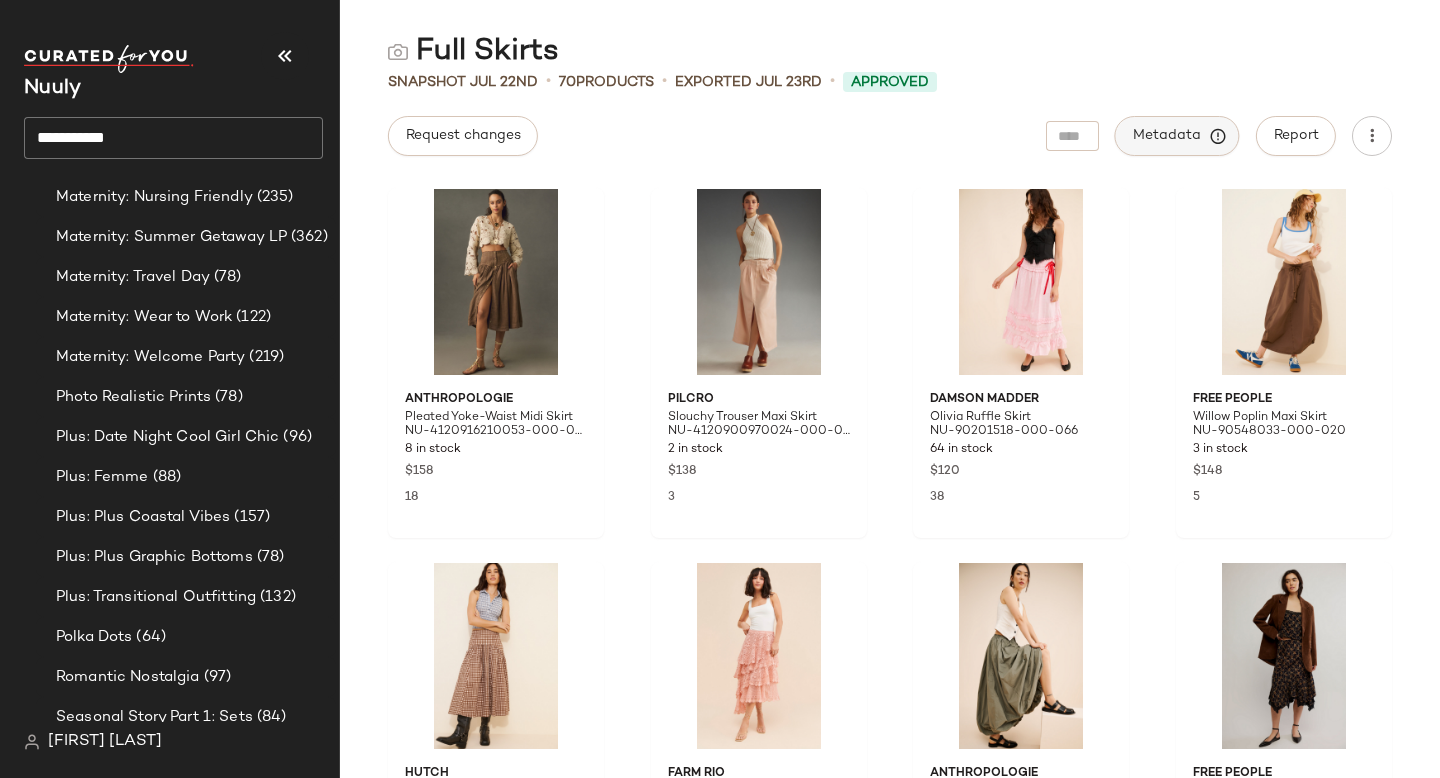 click on "Metadata" 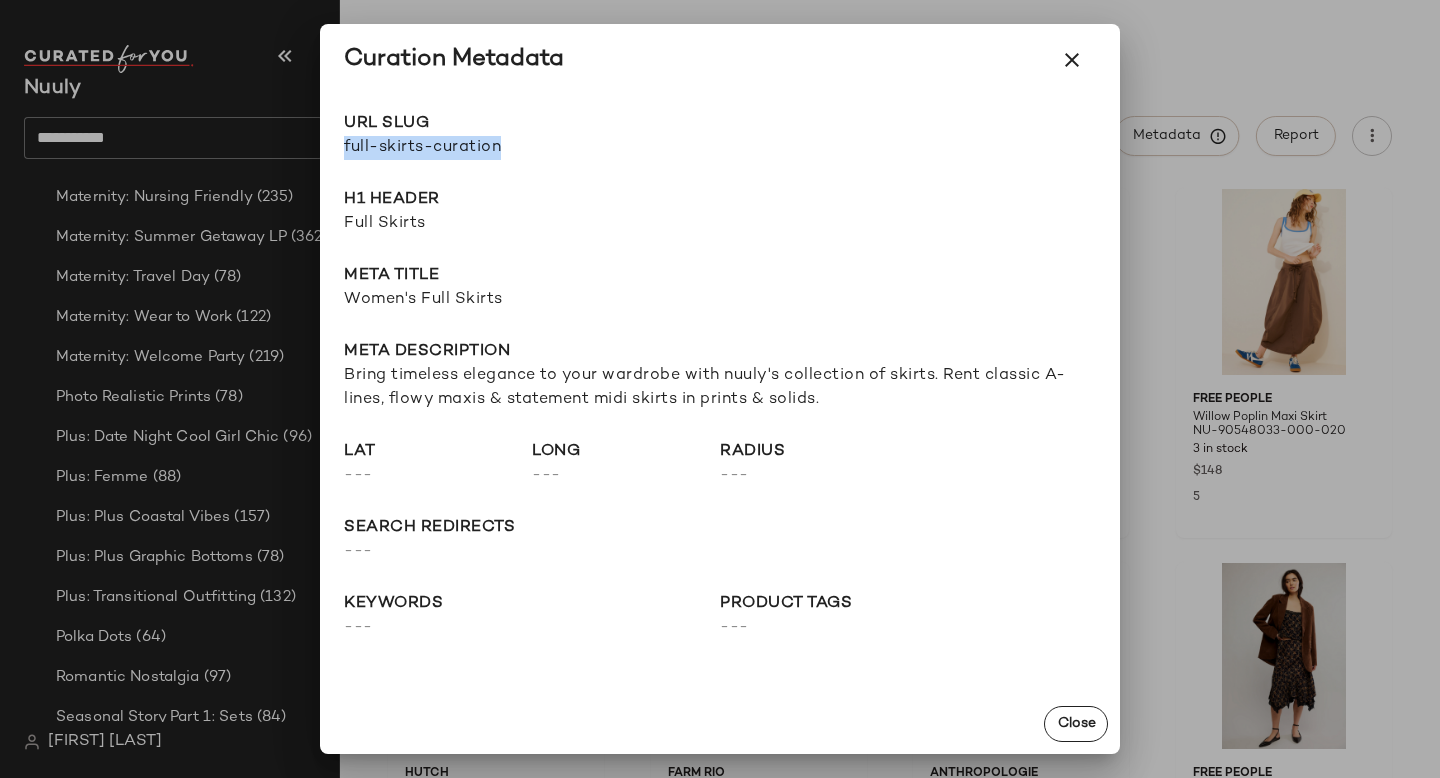 drag, startPoint x: 344, startPoint y: 149, endPoint x: 649, endPoint y: 149, distance: 305 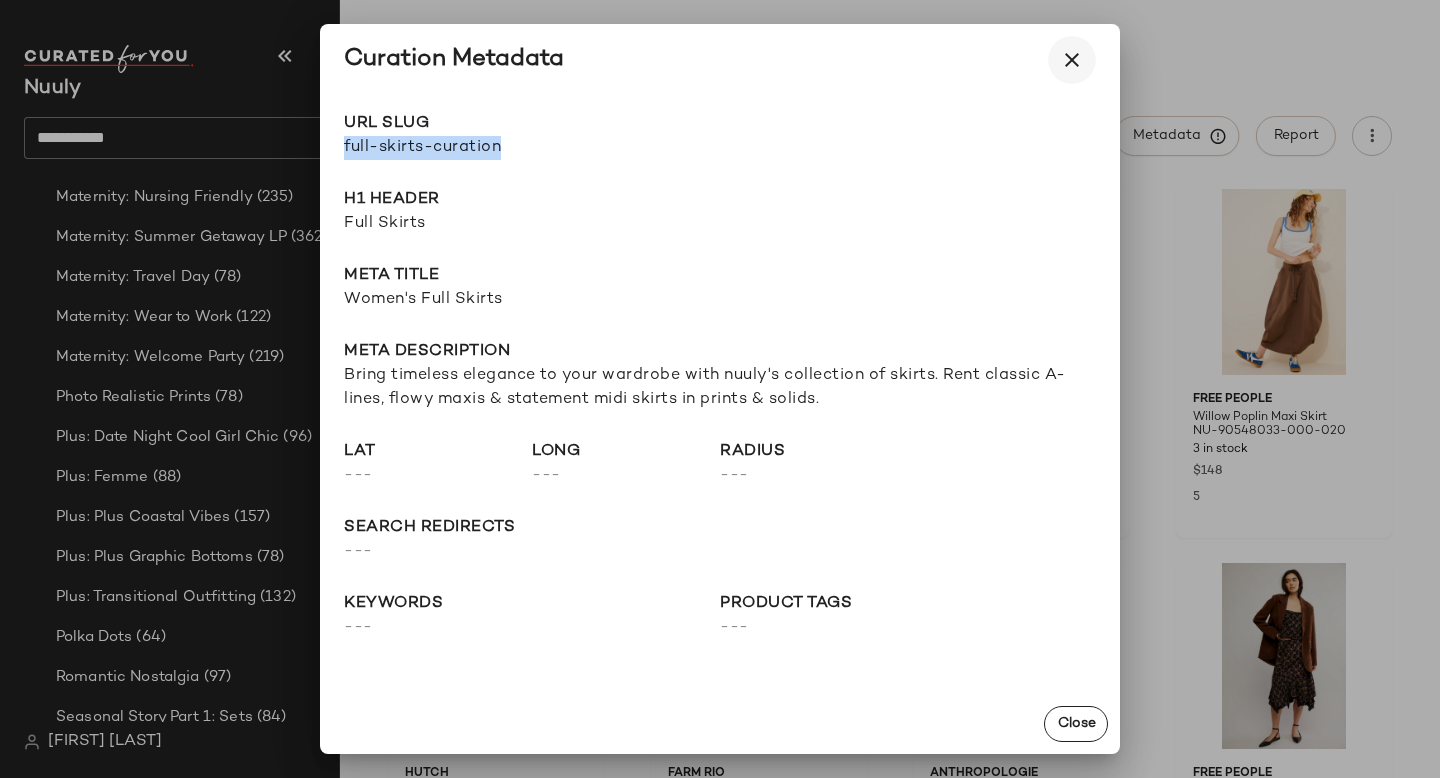 click at bounding box center [1072, 60] 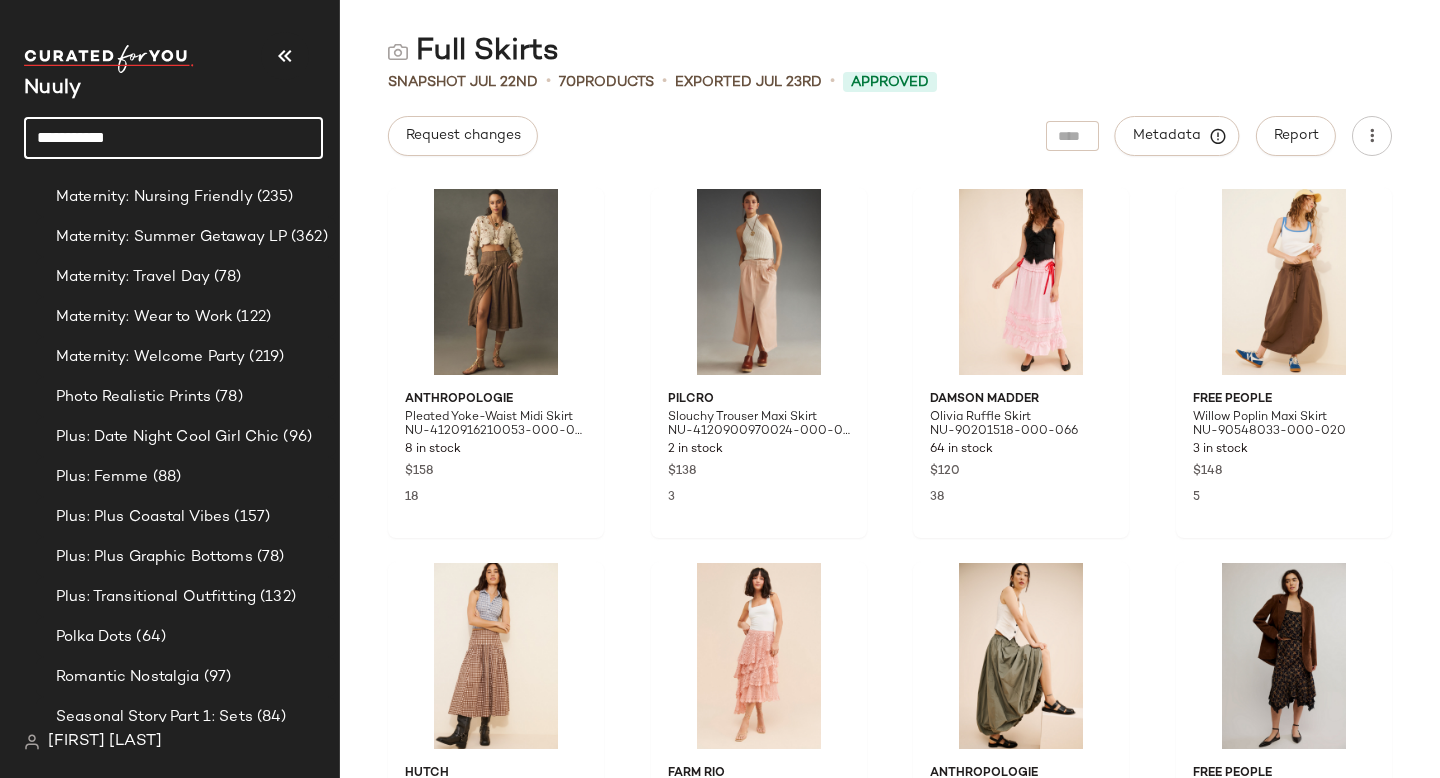 drag, startPoint x: 108, startPoint y: 145, endPoint x: 0, endPoint y: 145, distance: 108 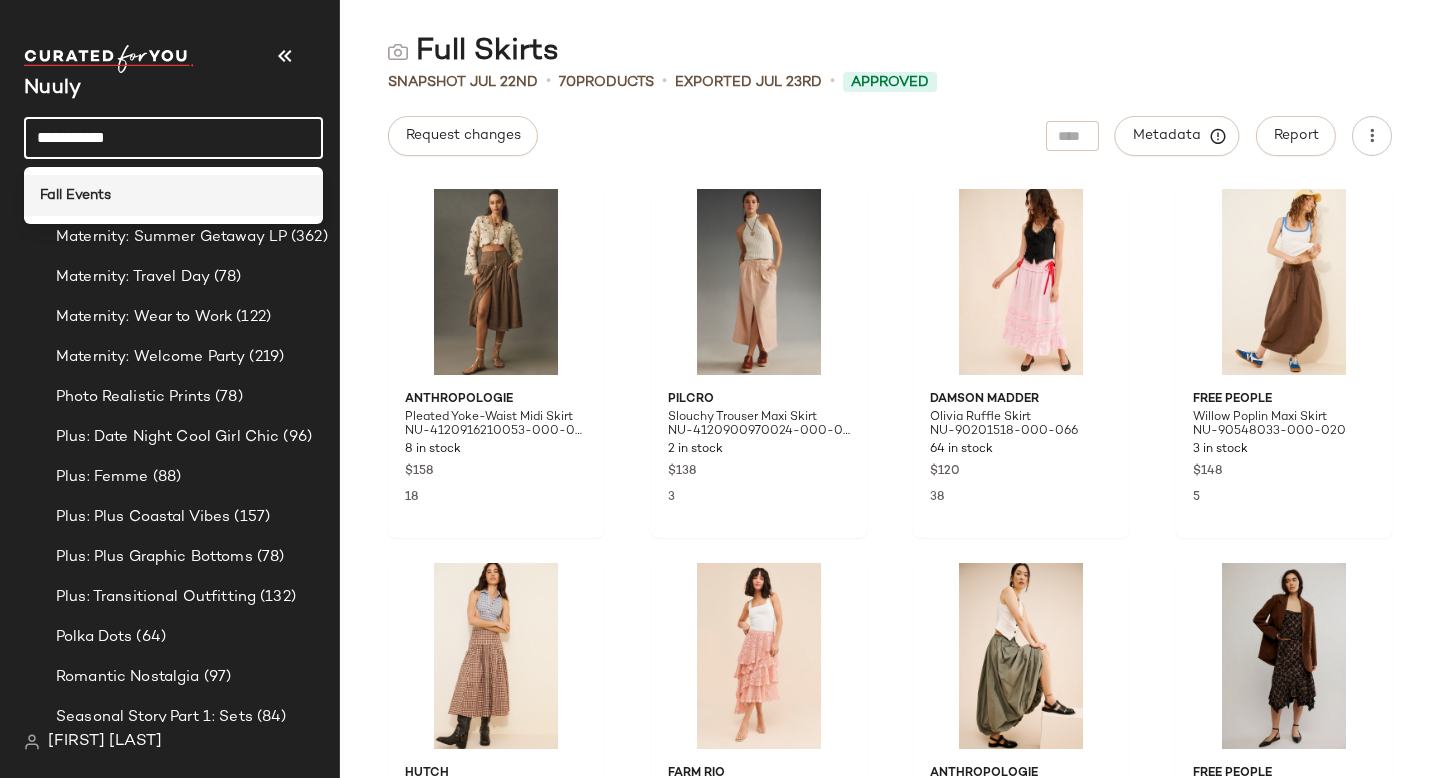 click on "Fall Events" 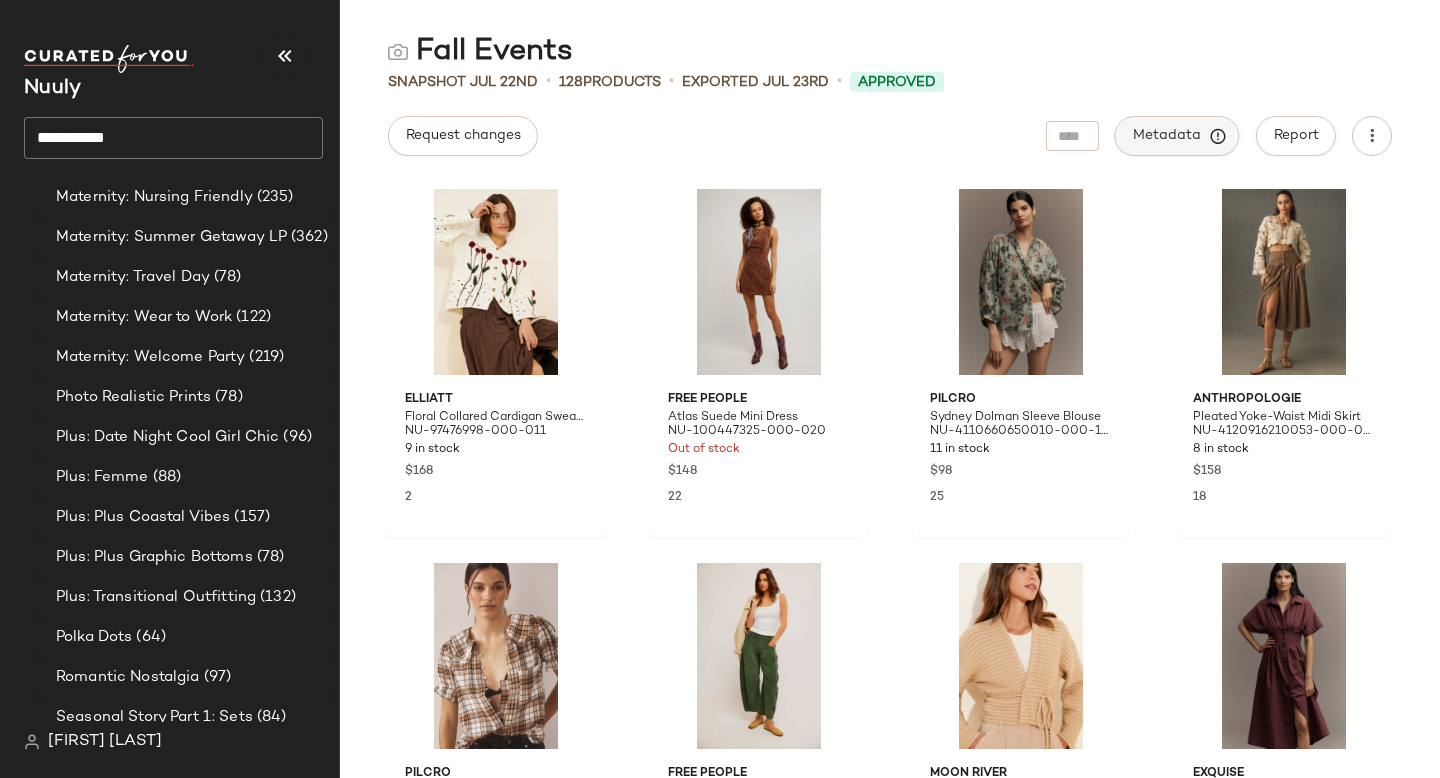 click on "Metadata" 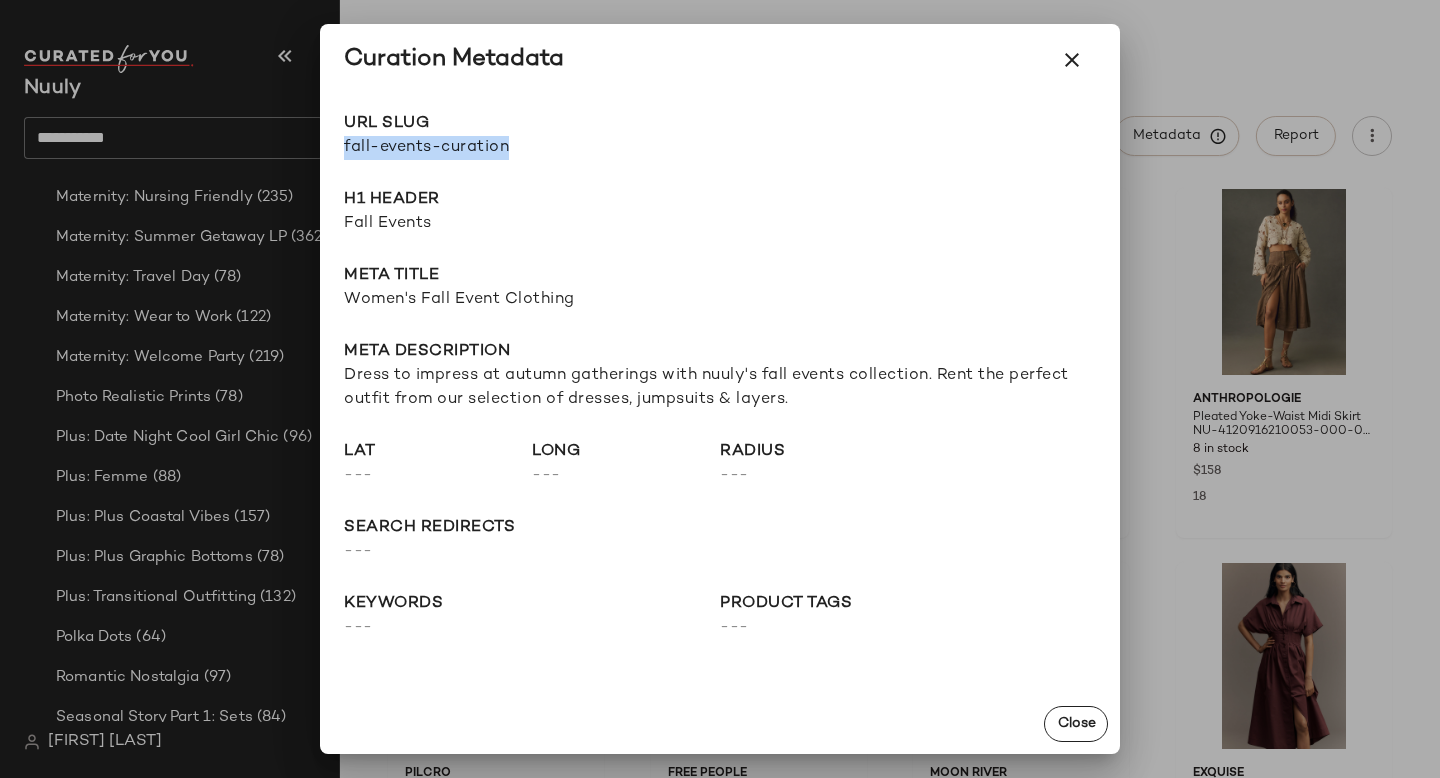 drag, startPoint x: 345, startPoint y: 147, endPoint x: 674, endPoint y: 147, distance: 329 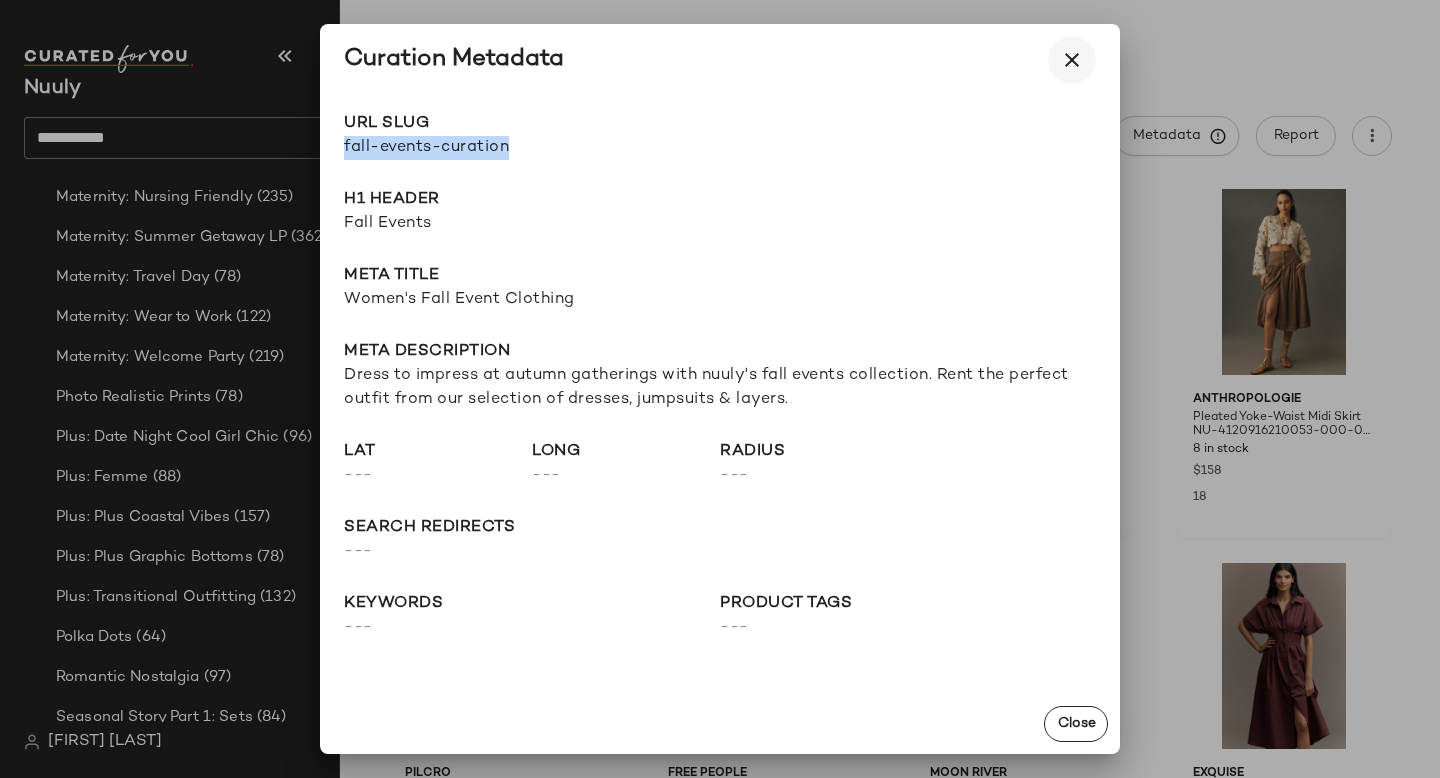 click at bounding box center [1072, 60] 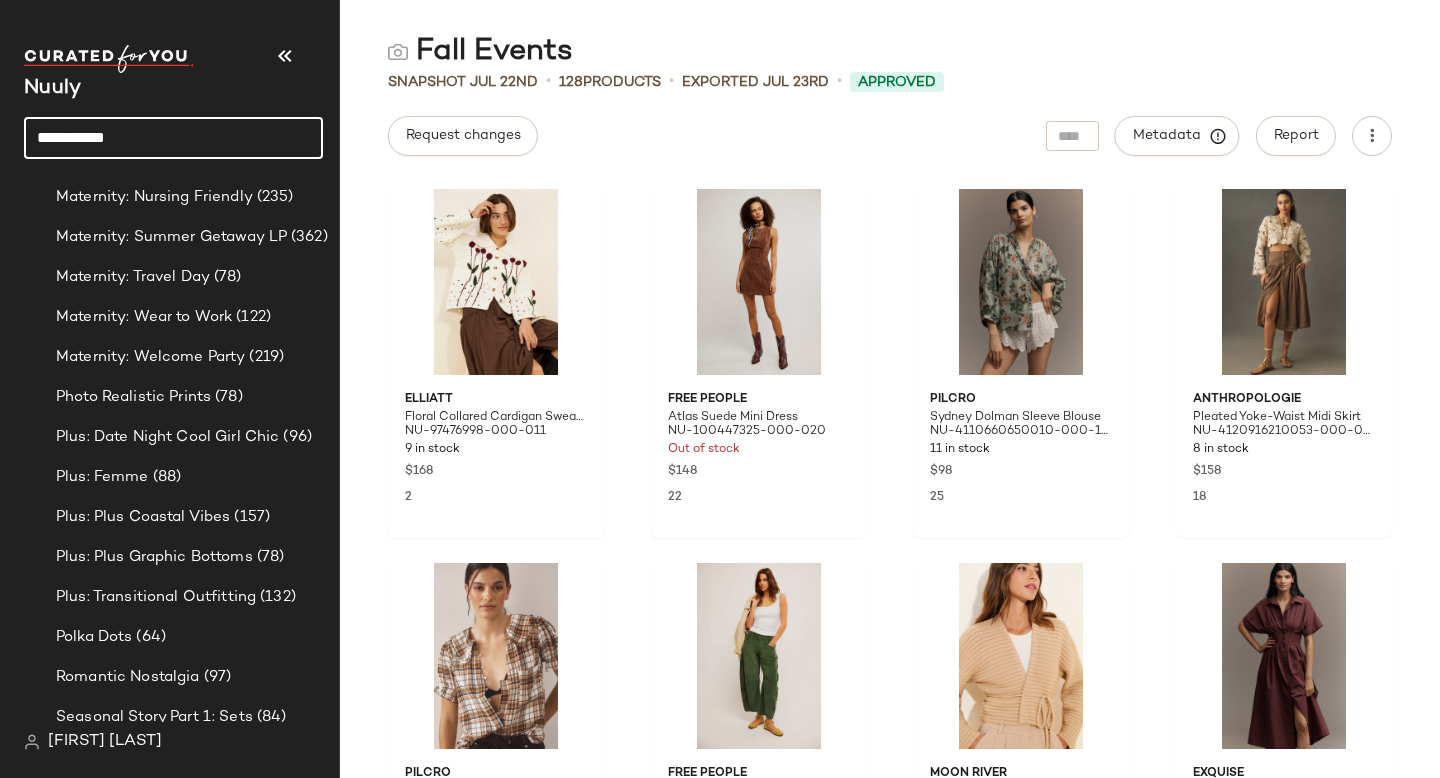 drag, startPoint x: 151, startPoint y: 130, endPoint x: 0, endPoint y: 130, distance: 151 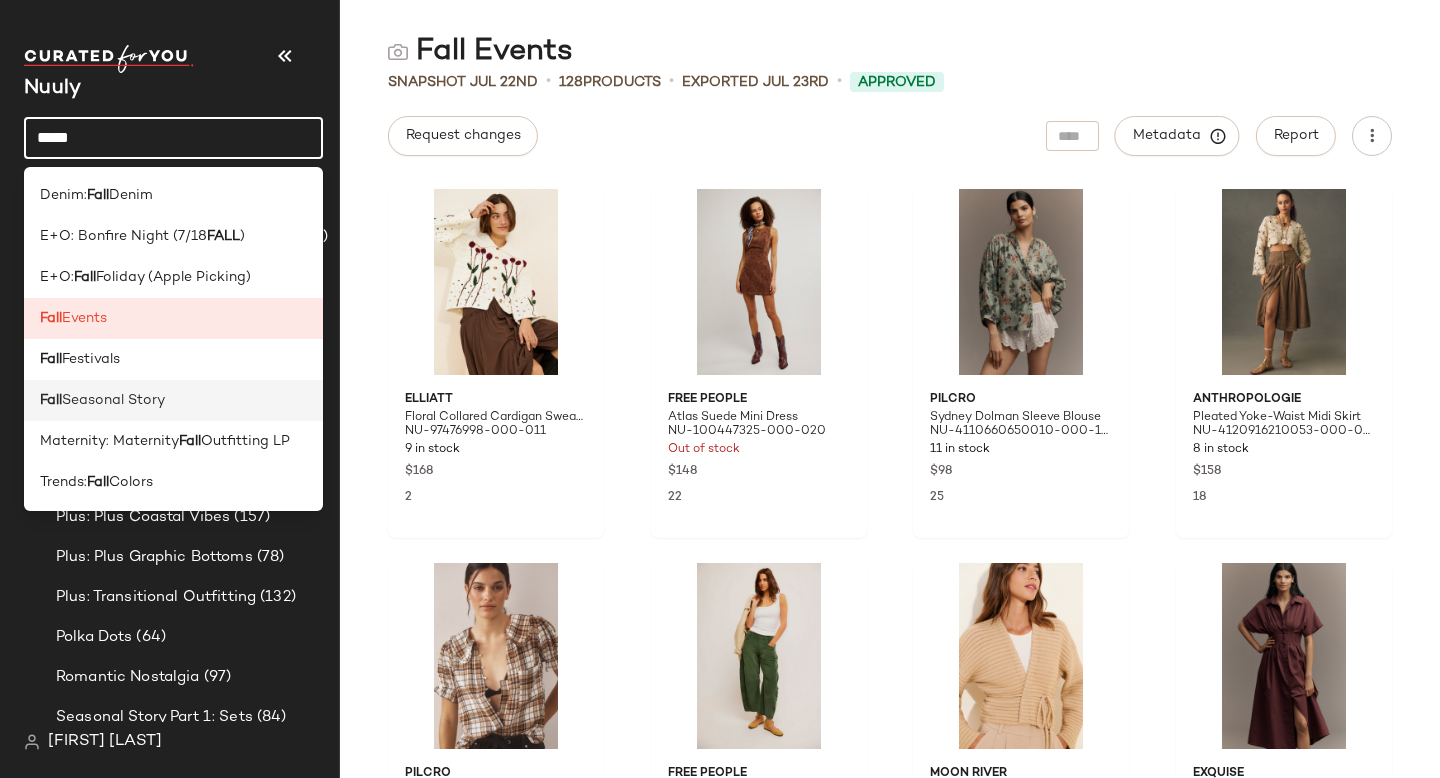 click on "Seasonal Story" at bounding box center [113, 400] 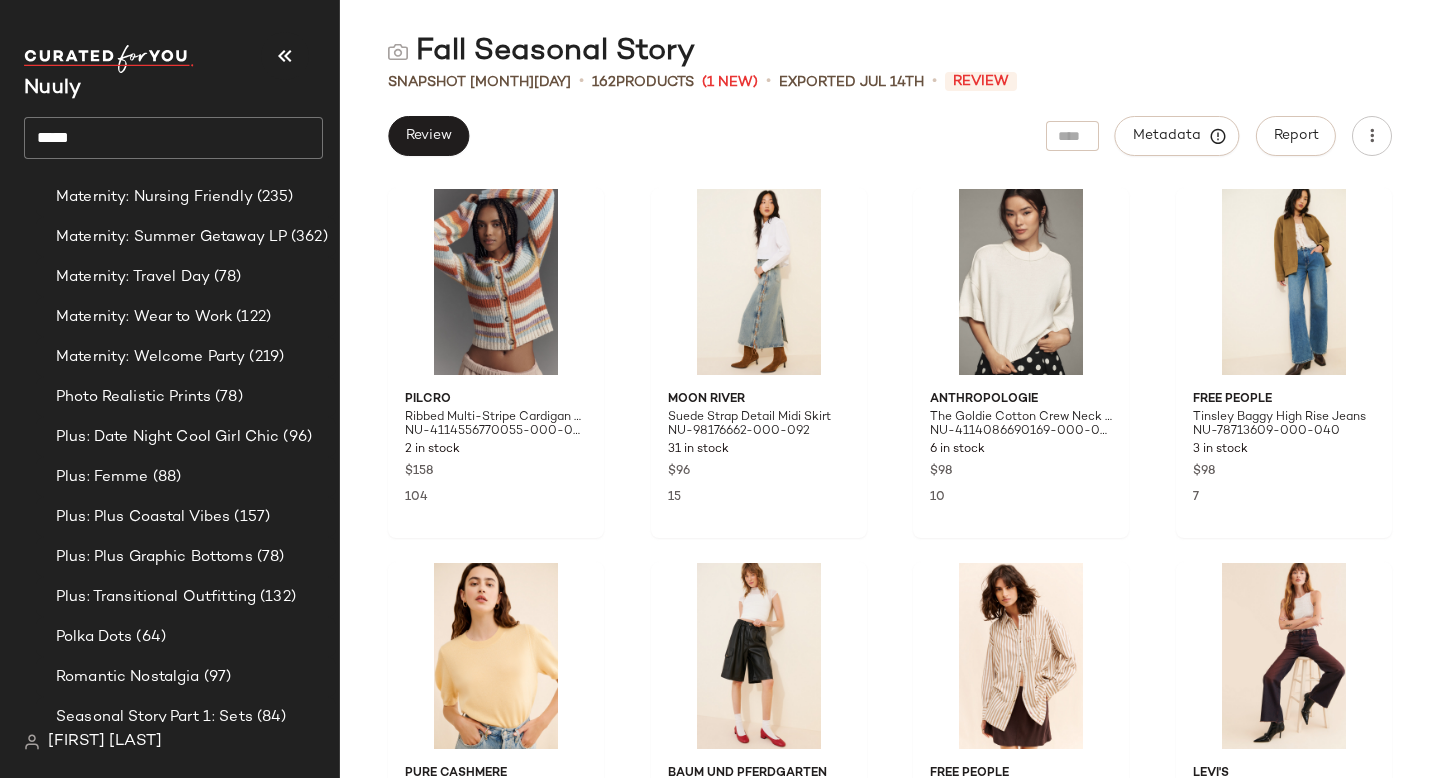 click on "****" 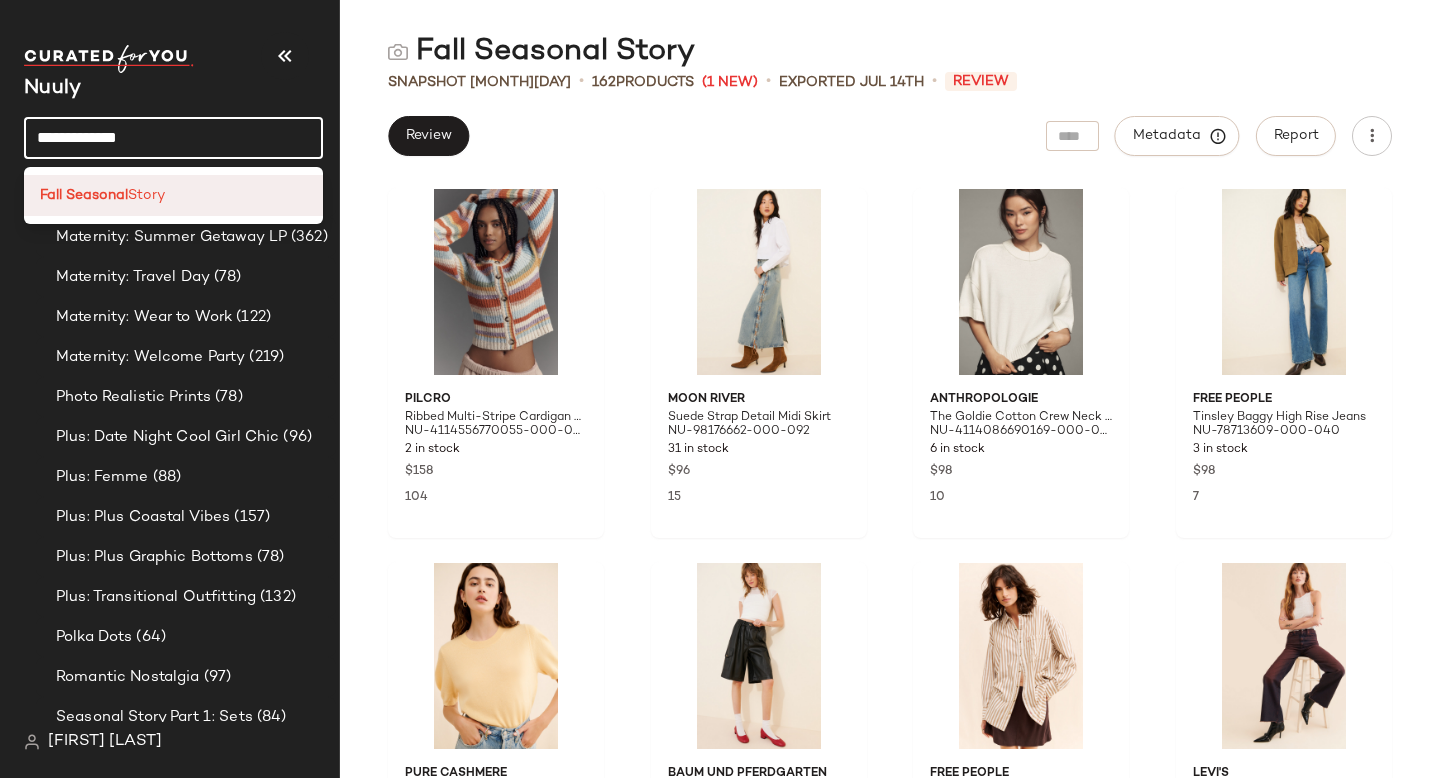 type on "**********" 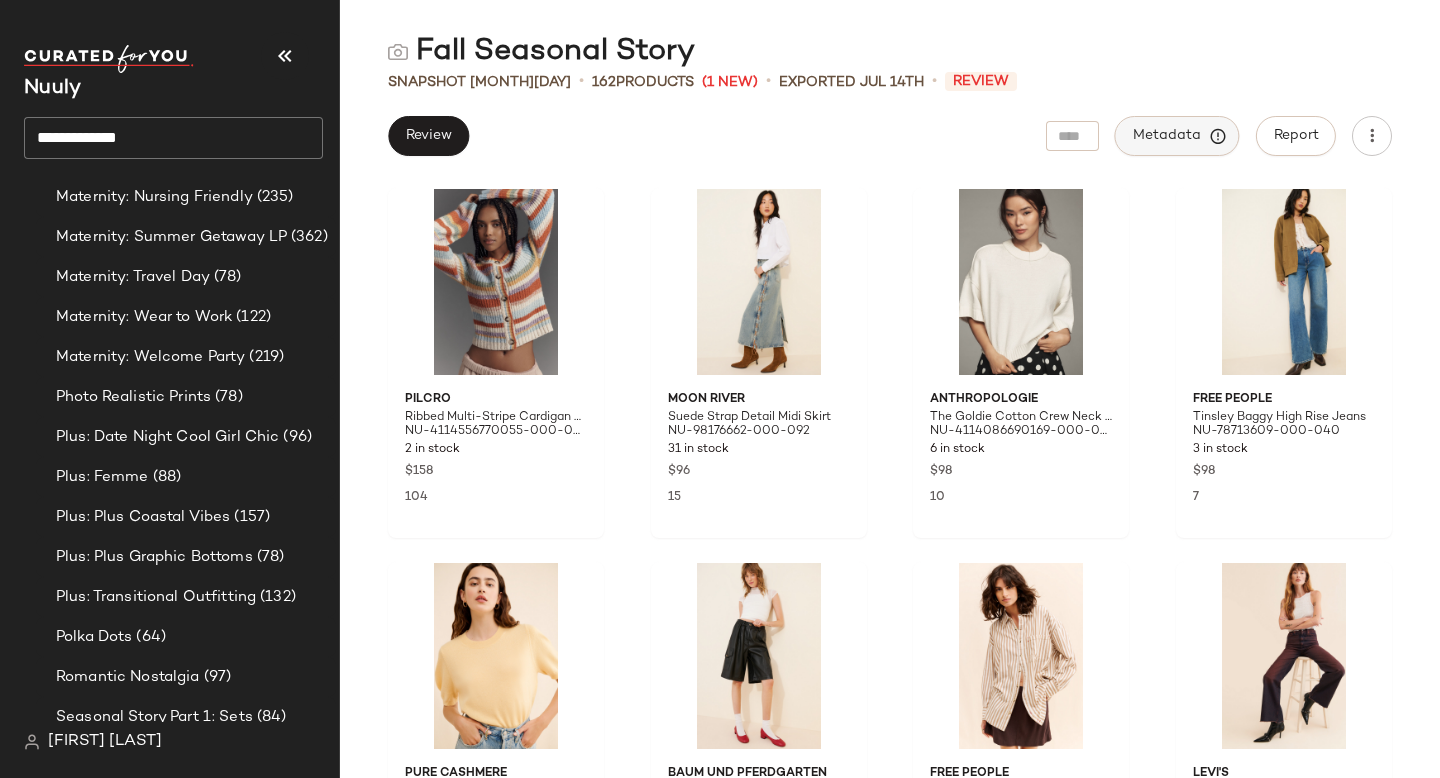 click on "Metadata" 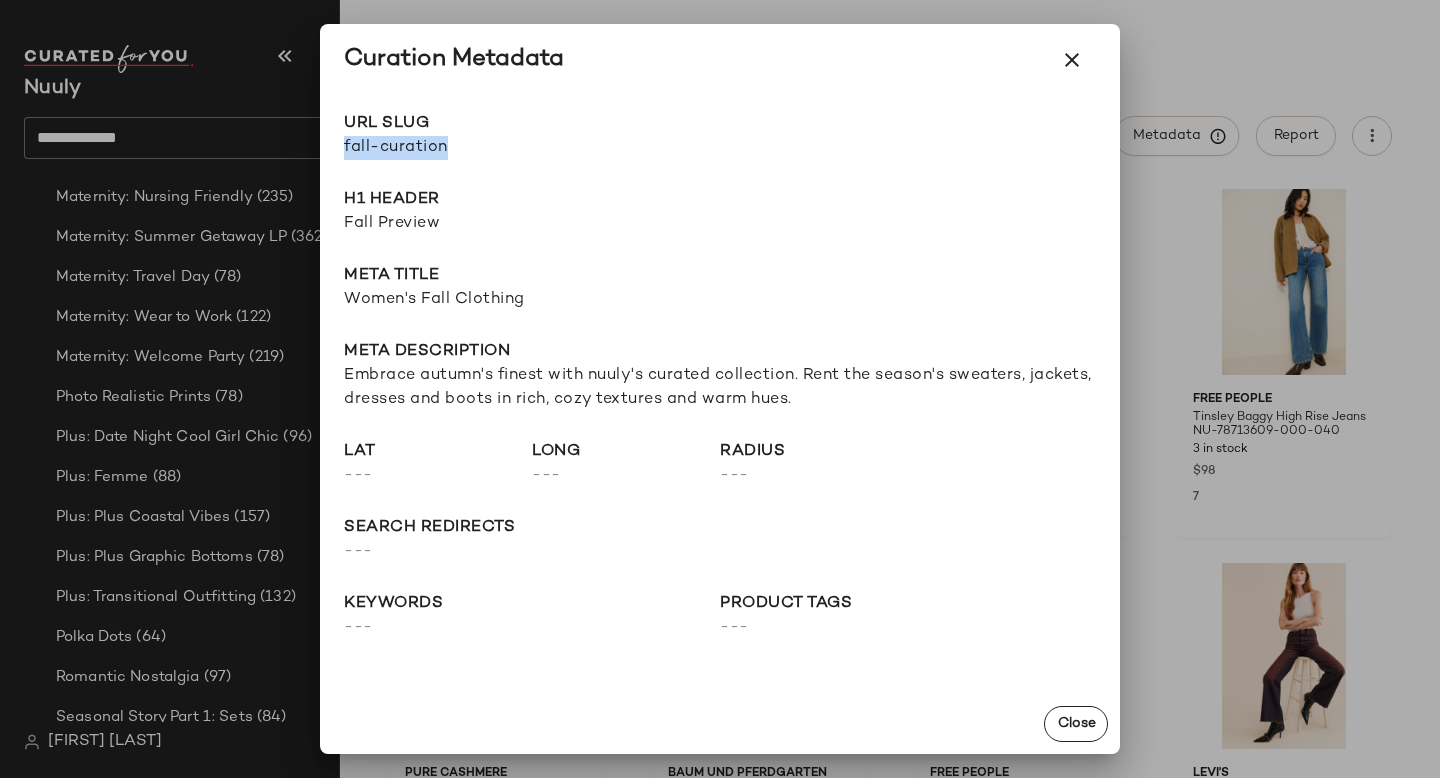 drag, startPoint x: 345, startPoint y: 147, endPoint x: 618, endPoint y: 152, distance: 273.04578 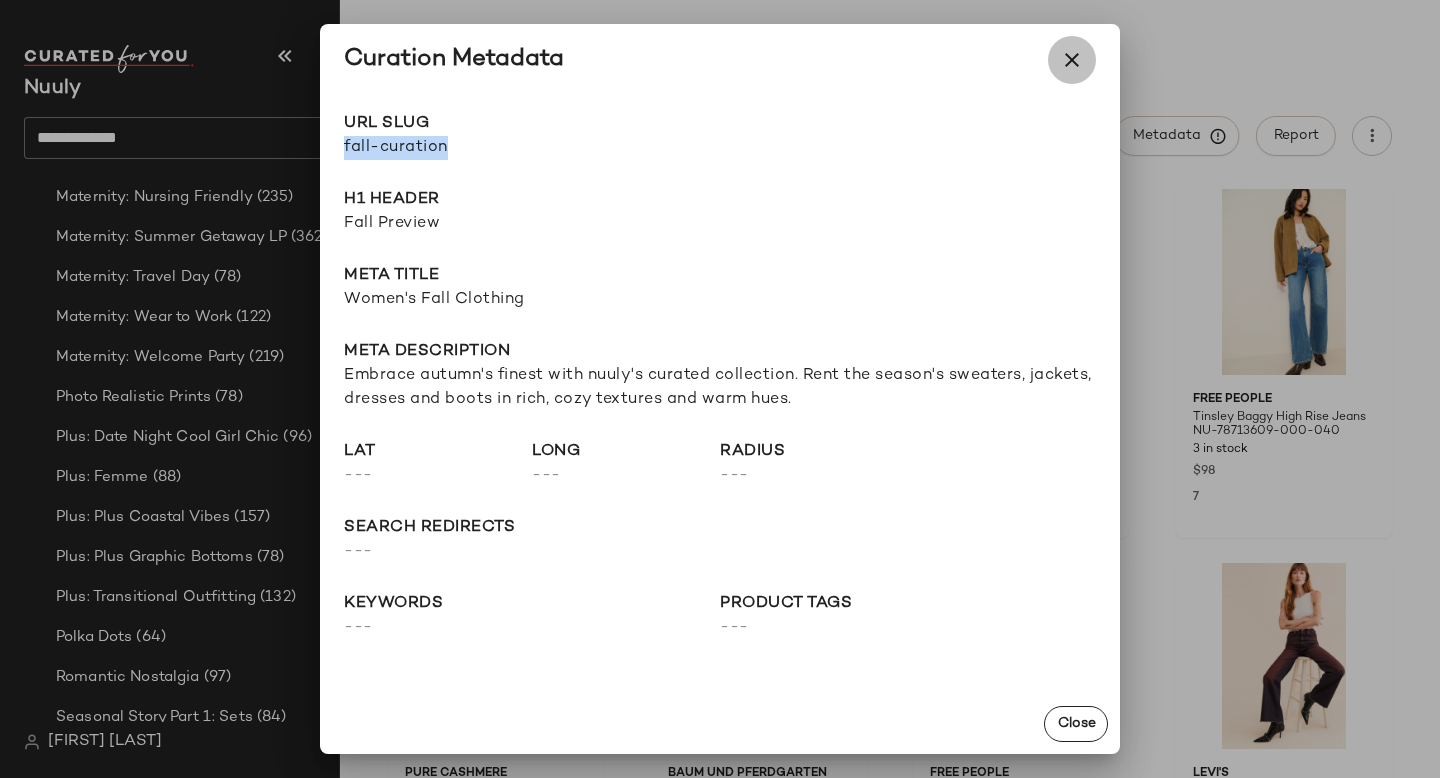 click at bounding box center (1072, 60) 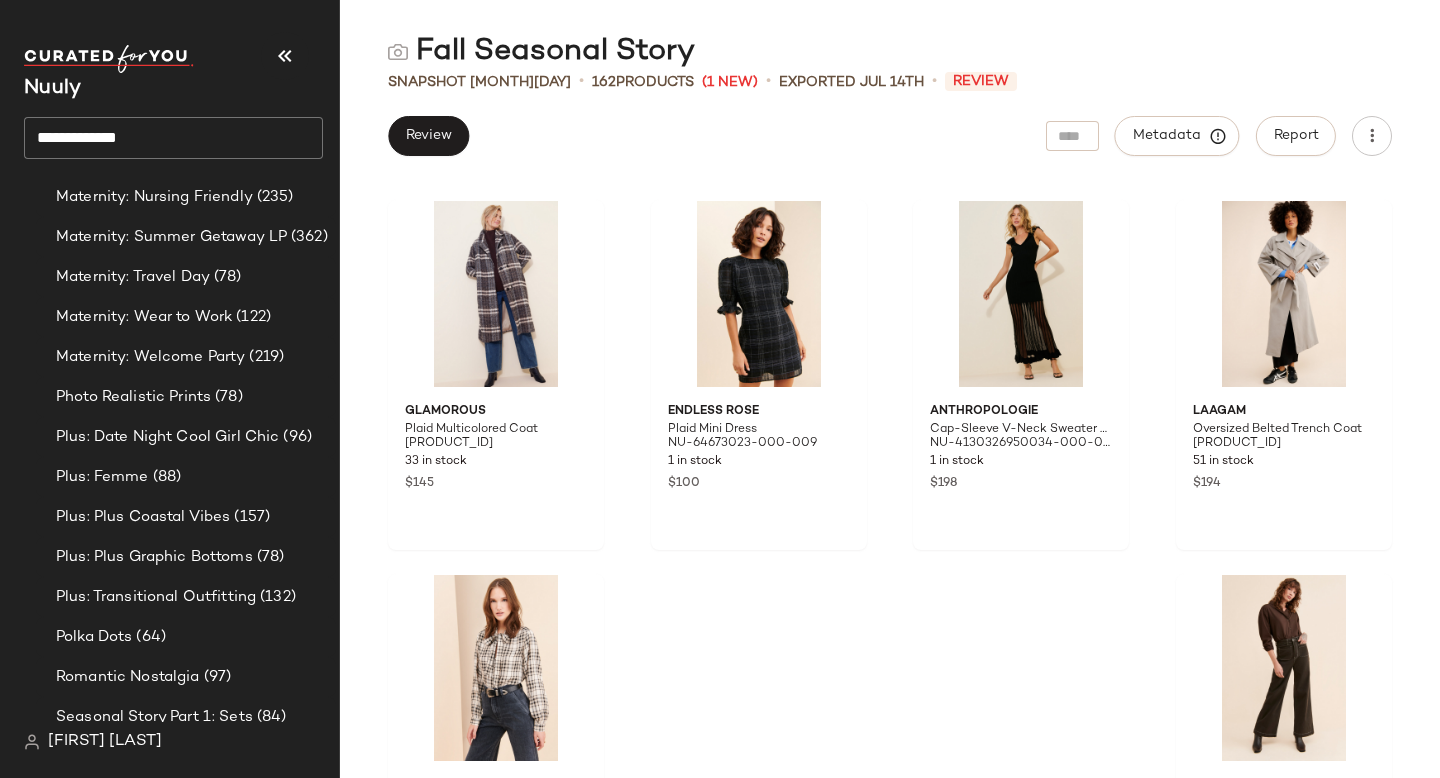 scroll, scrollTop: 14752, scrollLeft: 0, axis: vertical 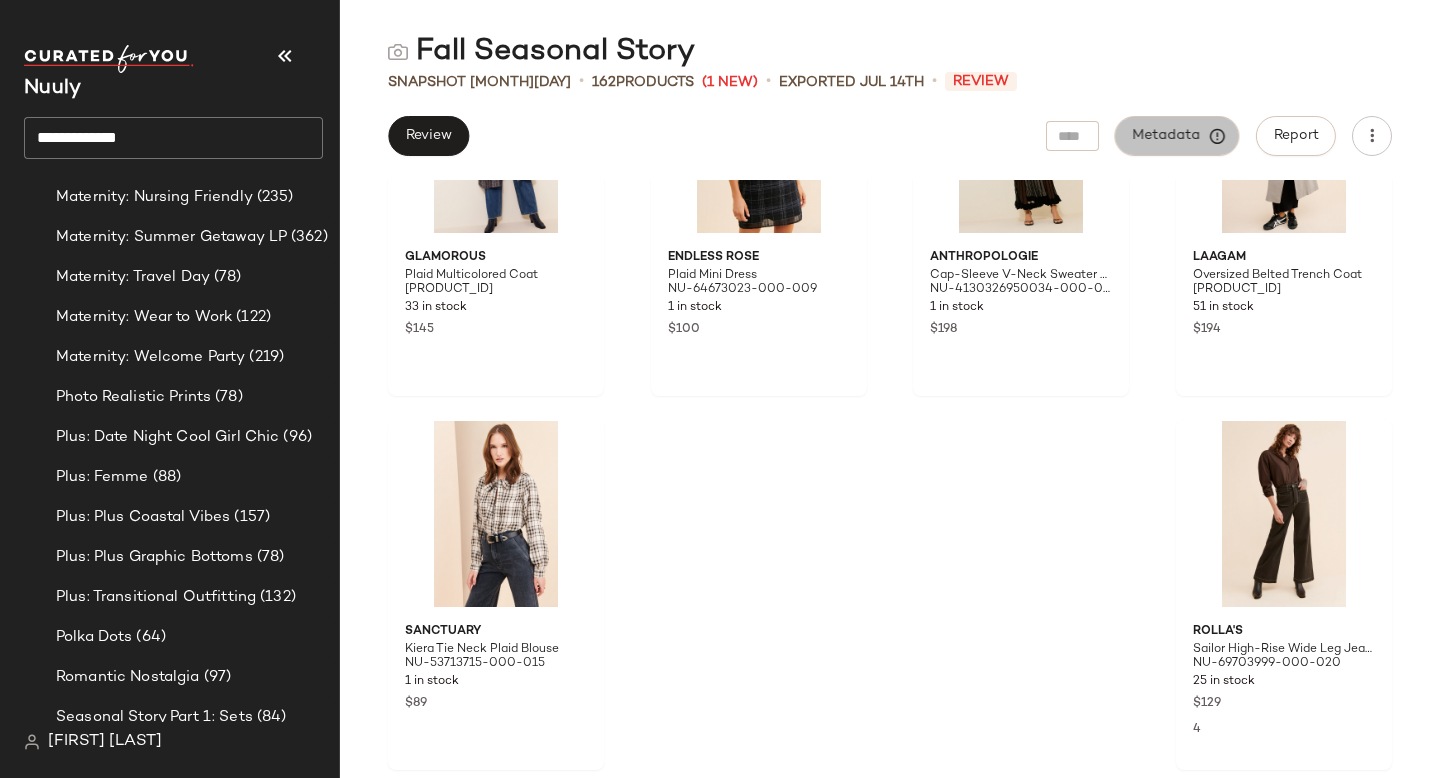 click on "Metadata" 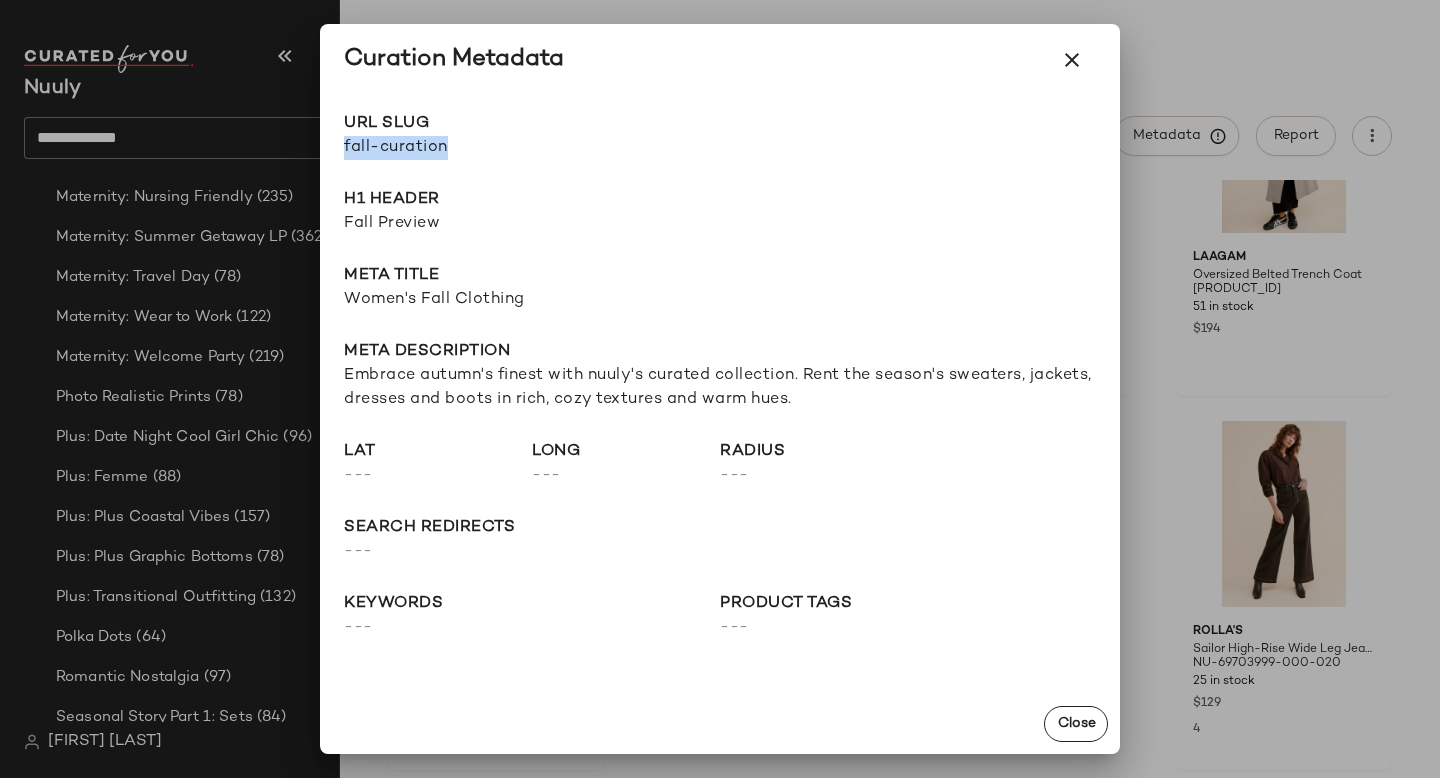 drag, startPoint x: 345, startPoint y: 145, endPoint x: 570, endPoint y: 145, distance: 225 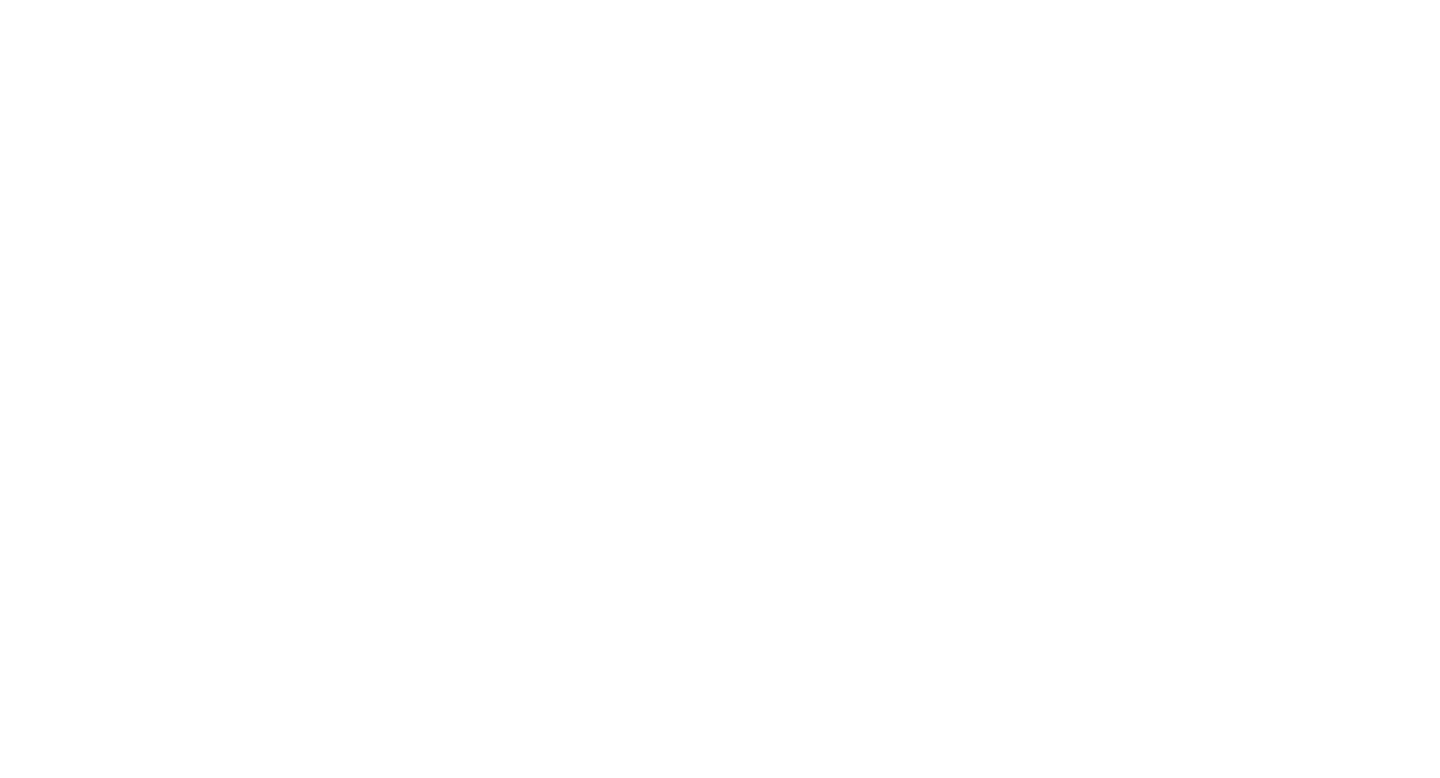 scroll, scrollTop: 0, scrollLeft: 0, axis: both 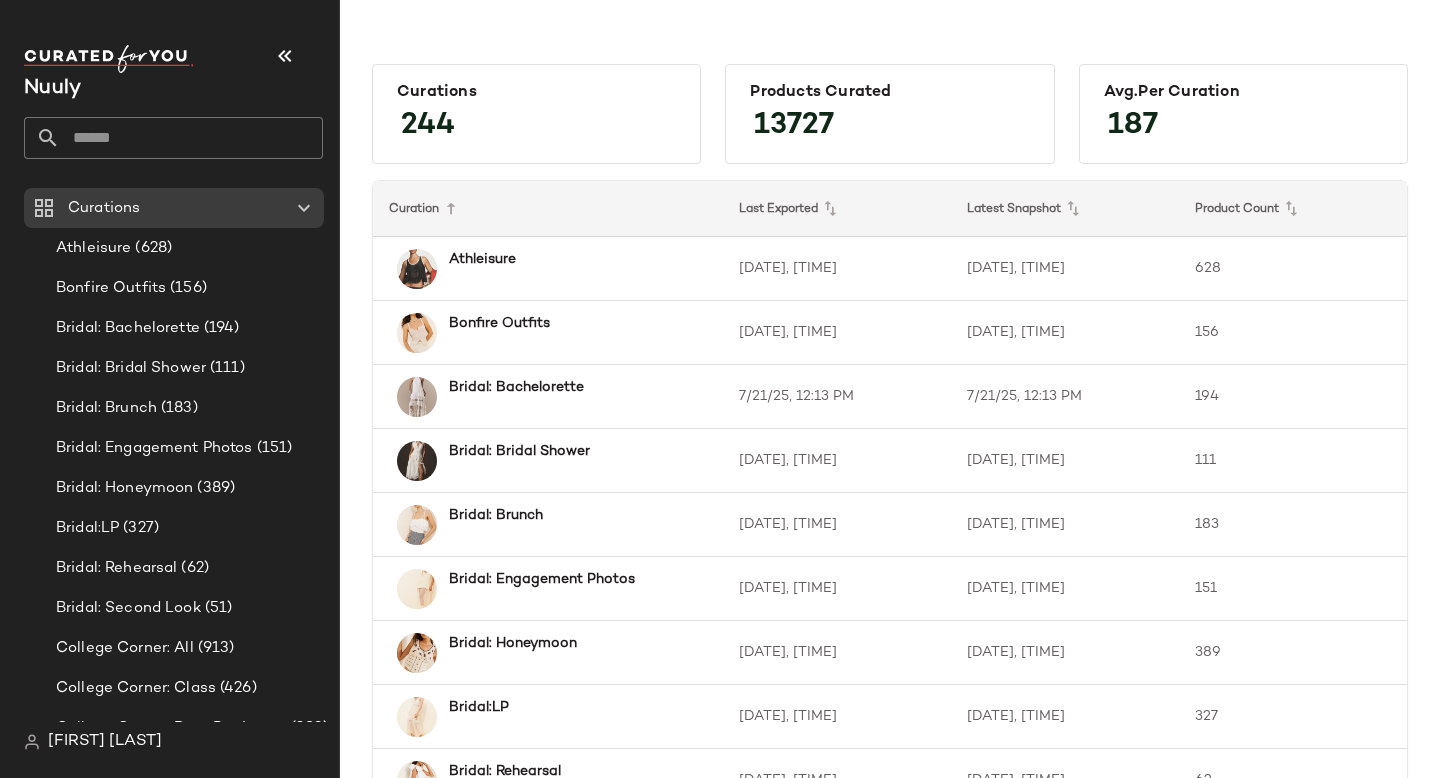 click 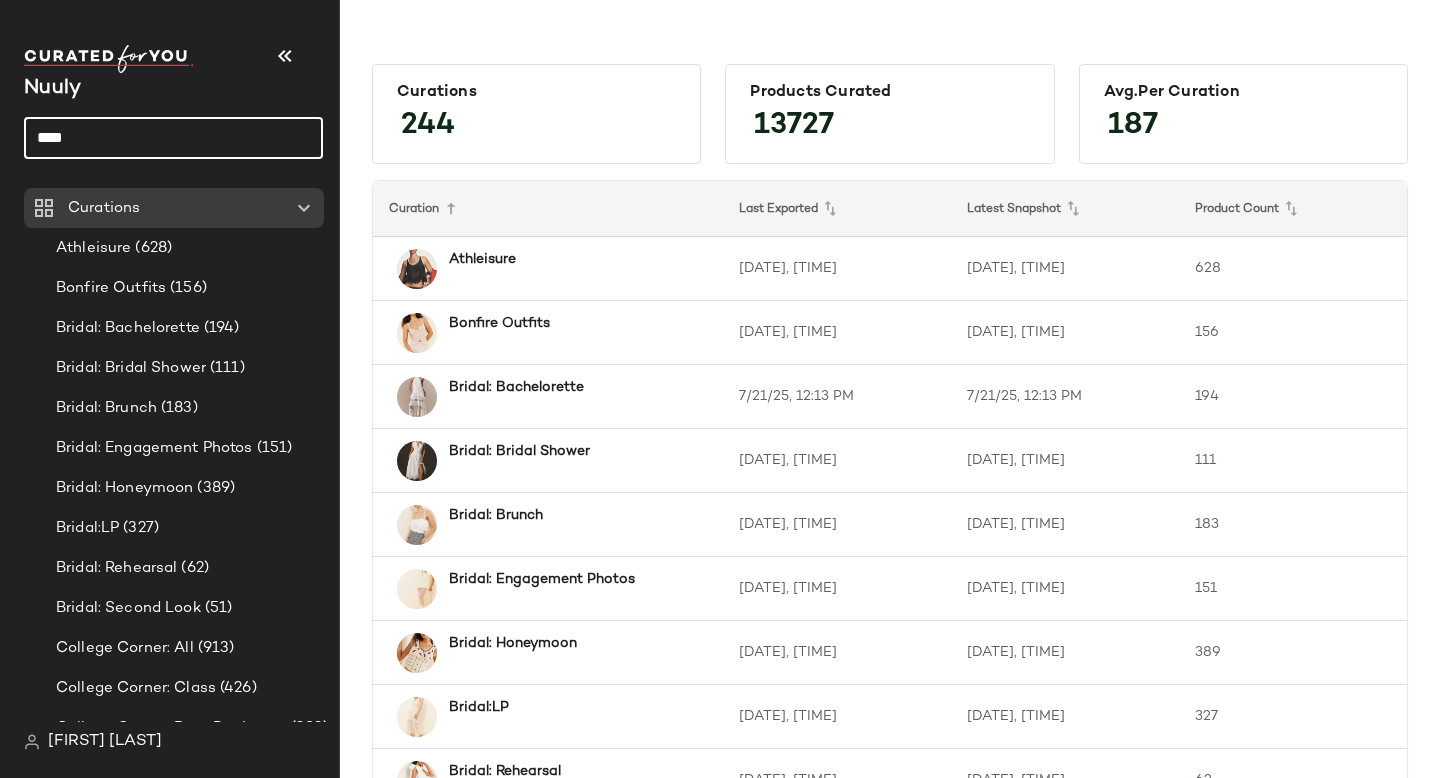 type on "*****" 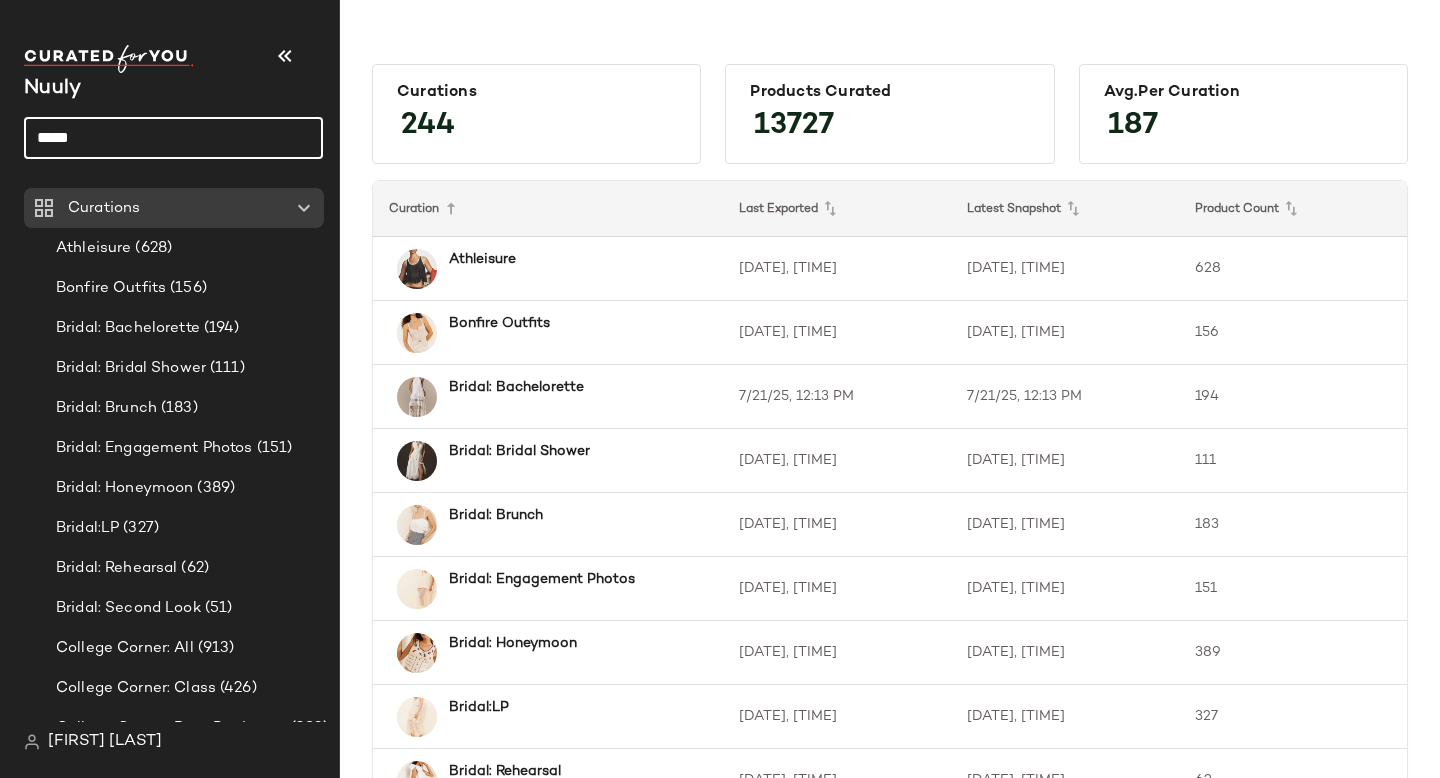 drag, startPoint x: 108, startPoint y: 136, endPoint x: 0, endPoint y: 136, distance: 108 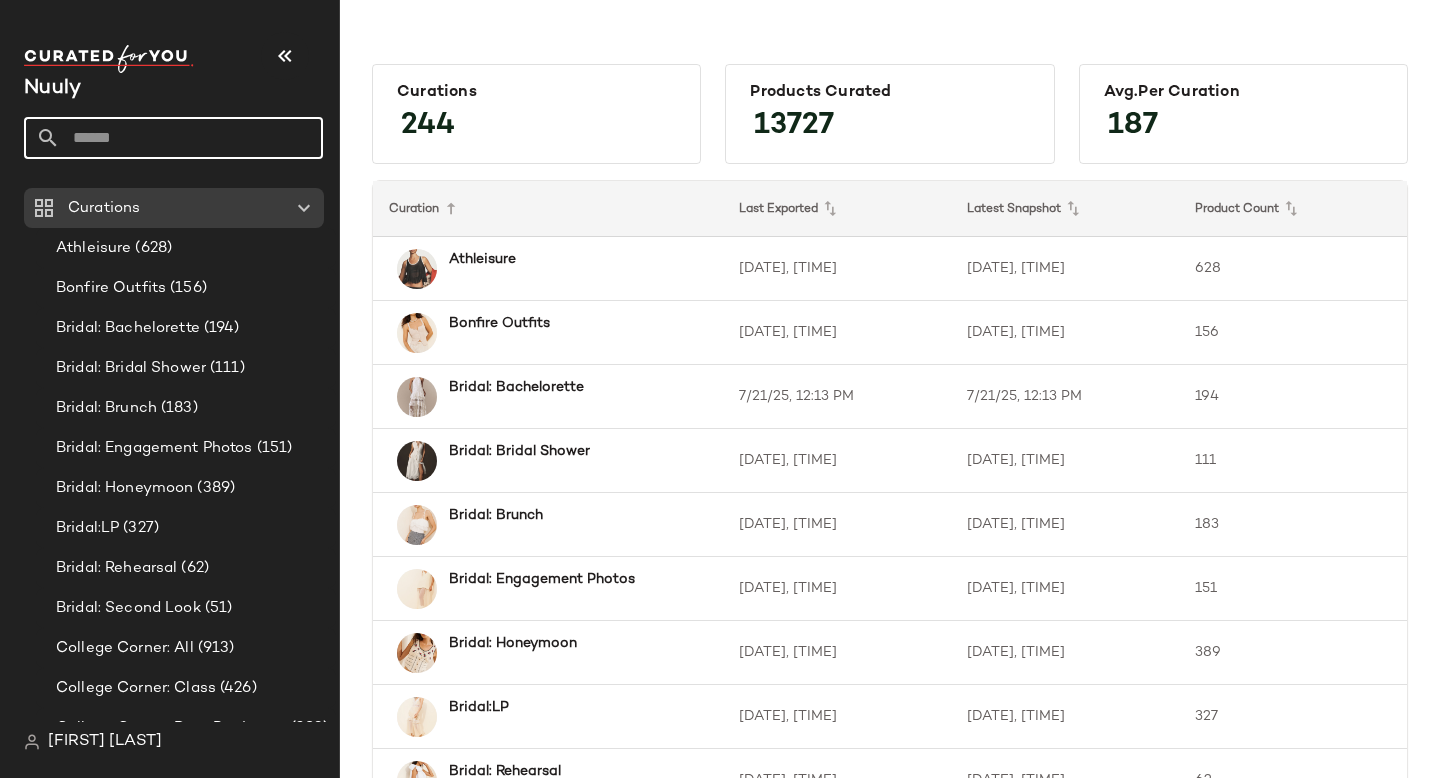 click on "Curations 244 Products Curated 13727 Avg.per Curation 187" at bounding box center (890, 108) 